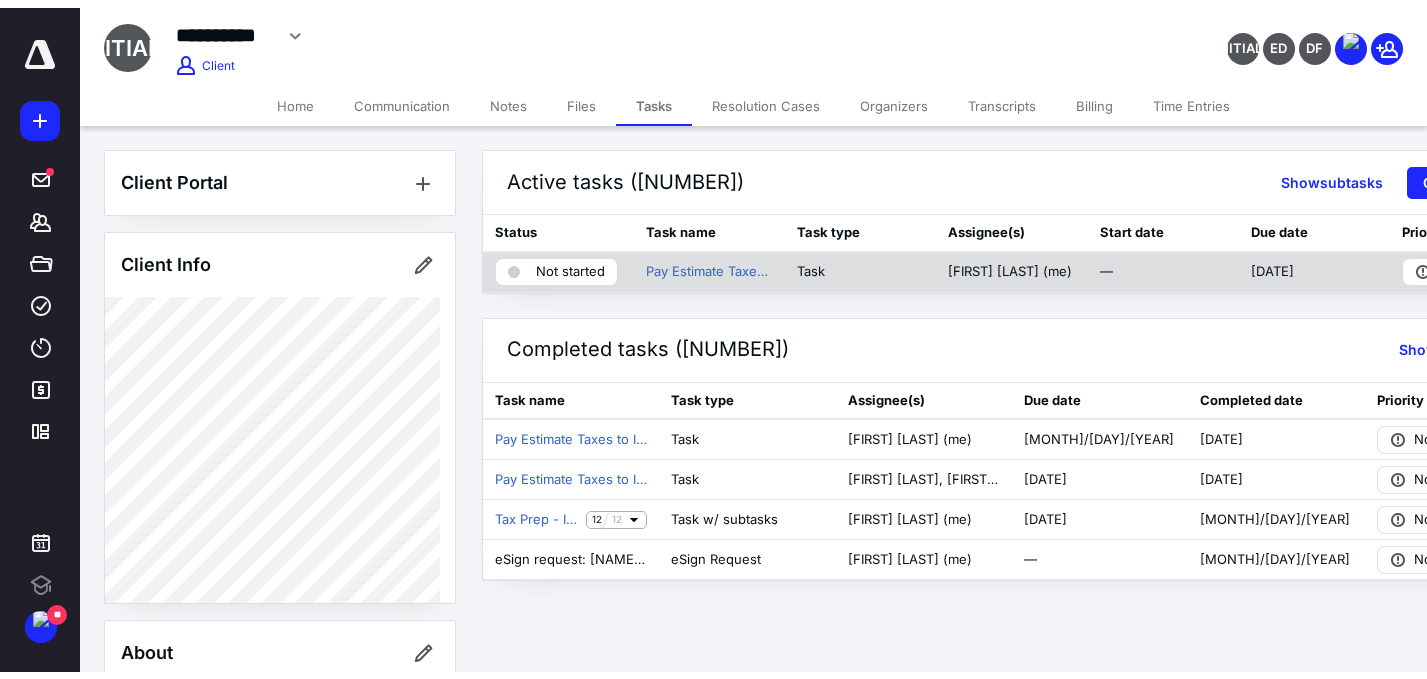 scroll, scrollTop: 0, scrollLeft: 0, axis: both 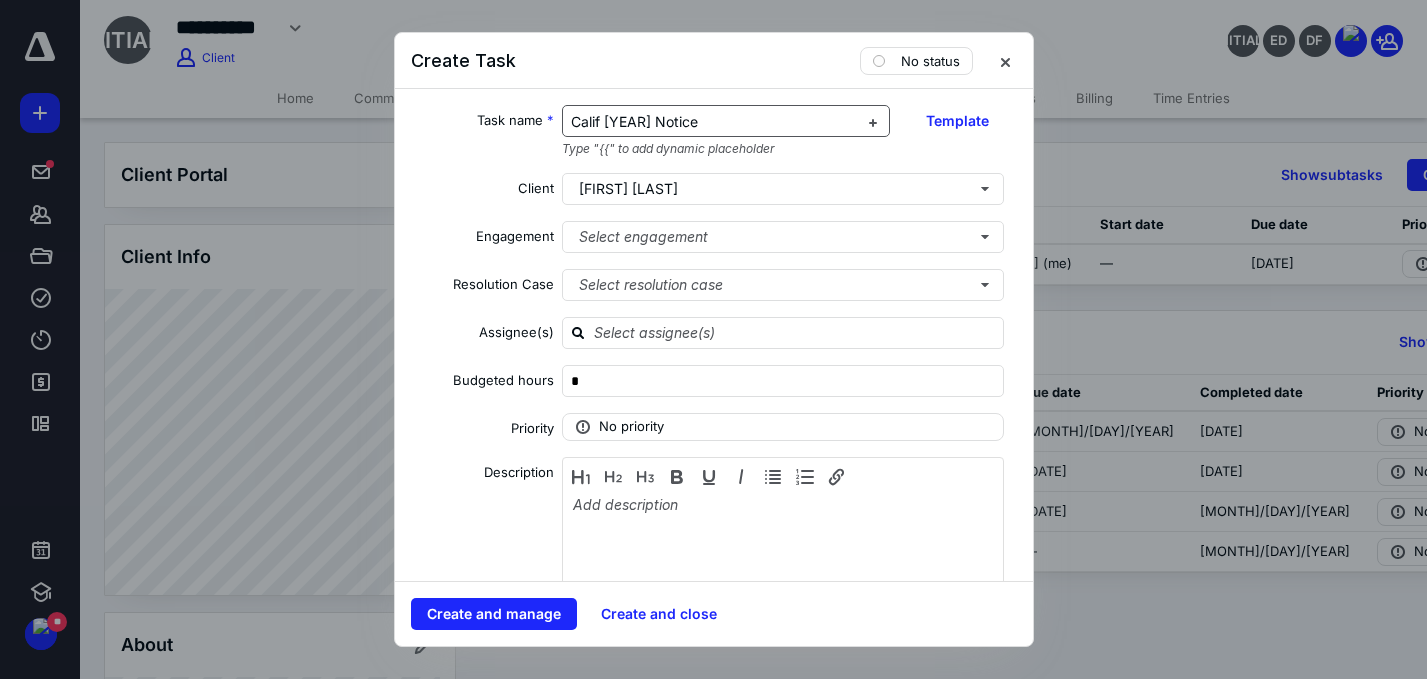 click on "Calif [YEAR] Notice" at bounding box center [634, 121] 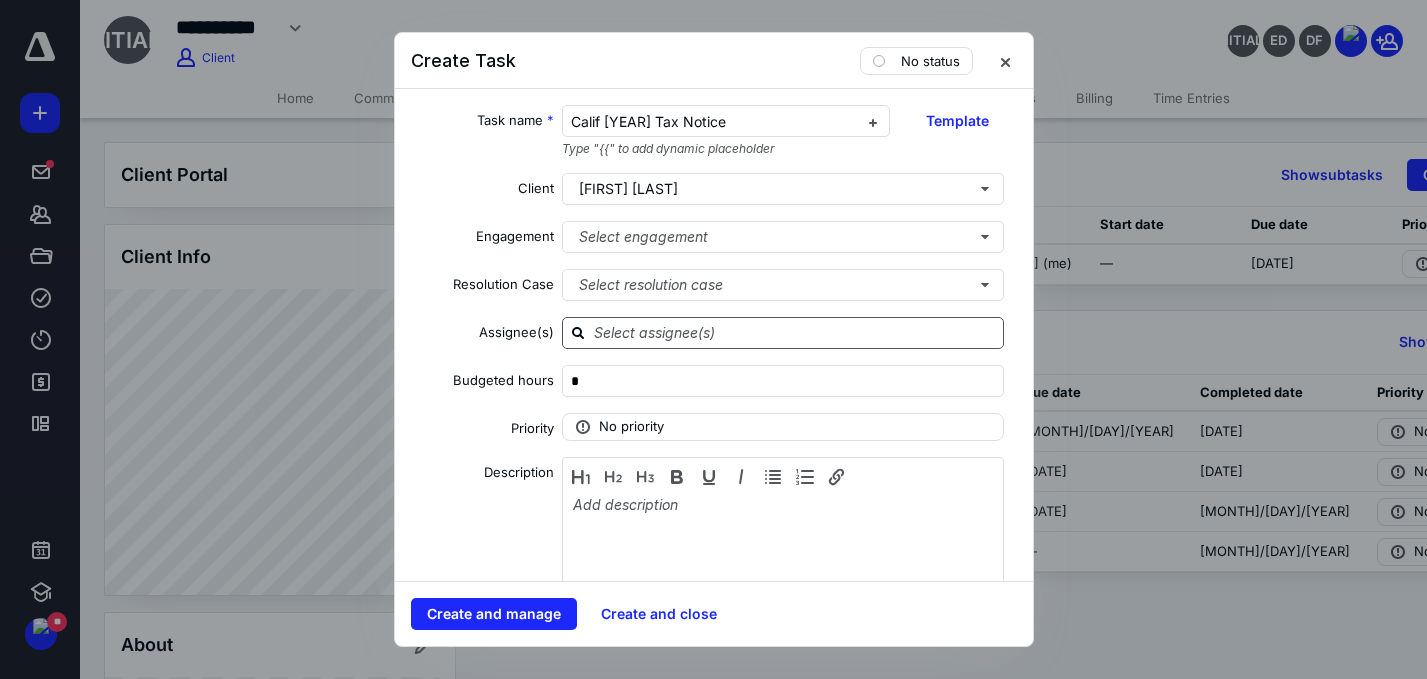 click at bounding box center (795, 332) 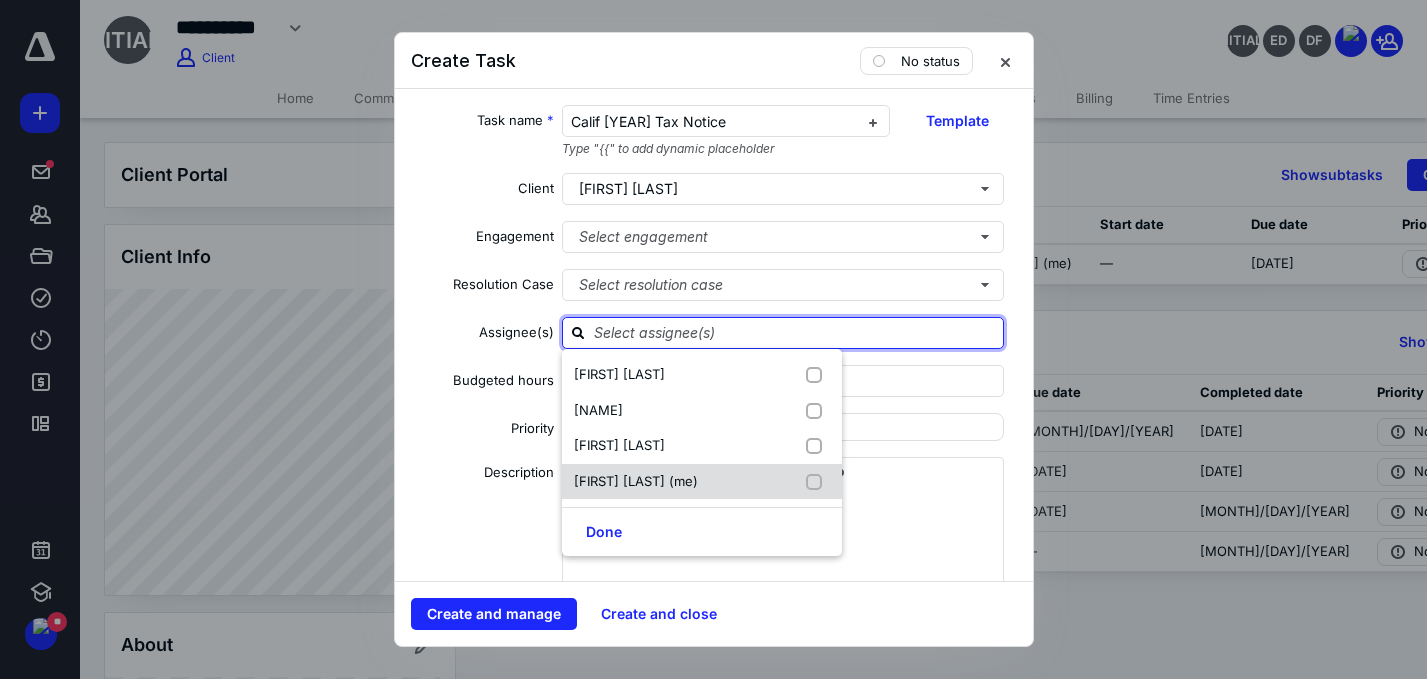 click on "[FIRST] [LAST] (me)" at bounding box center (619, 374) 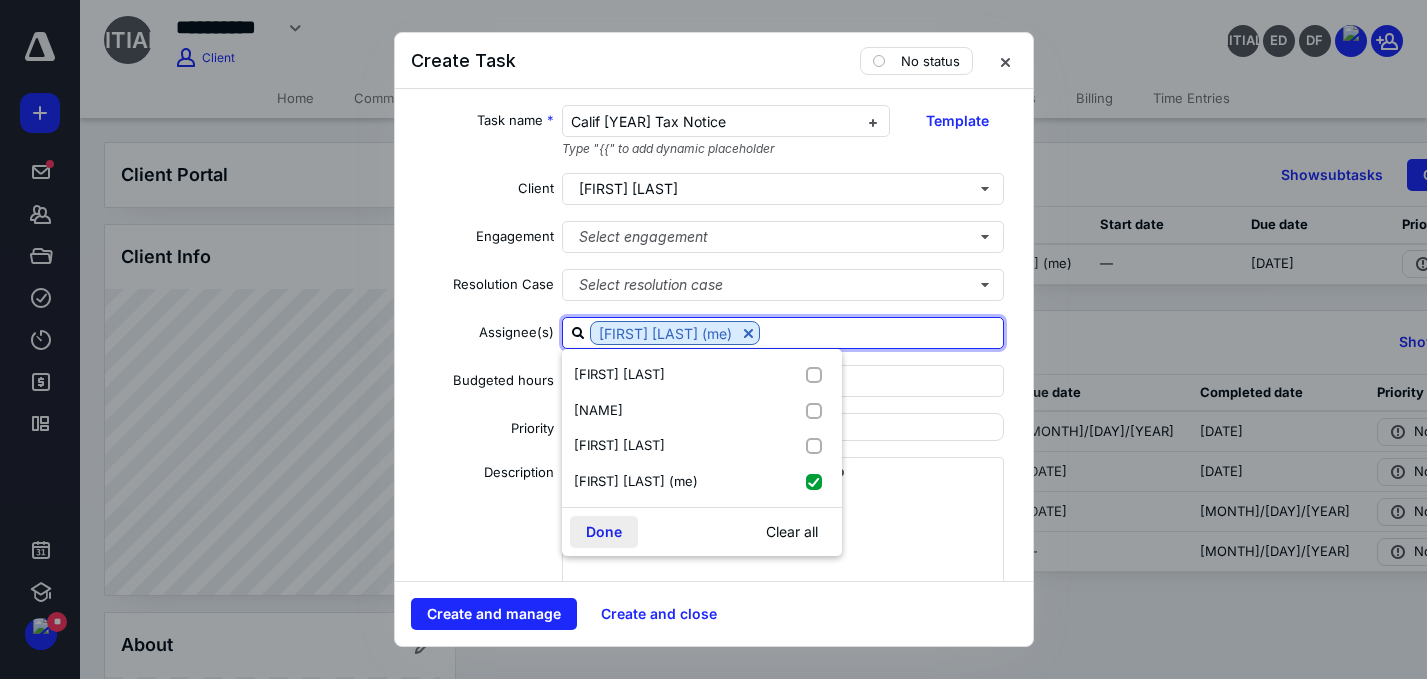 click on "Done" at bounding box center [604, 532] 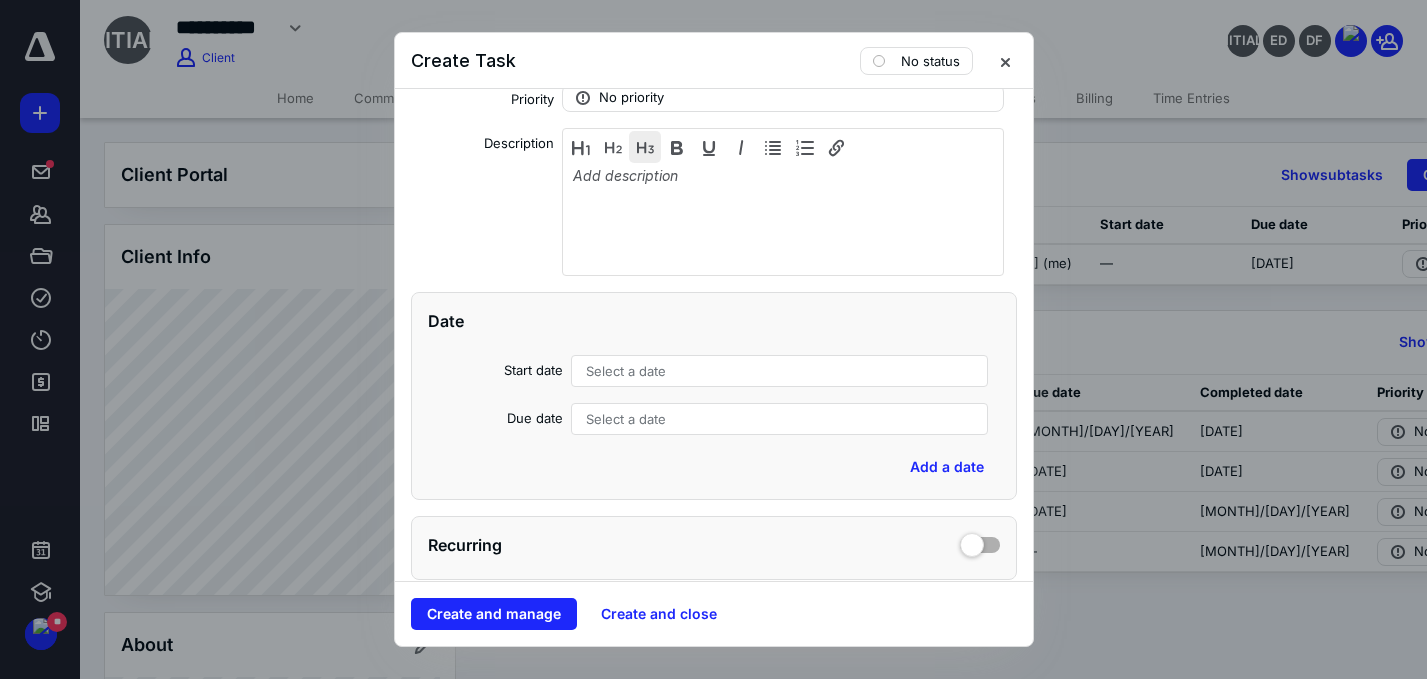 scroll, scrollTop: 333, scrollLeft: 0, axis: vertical 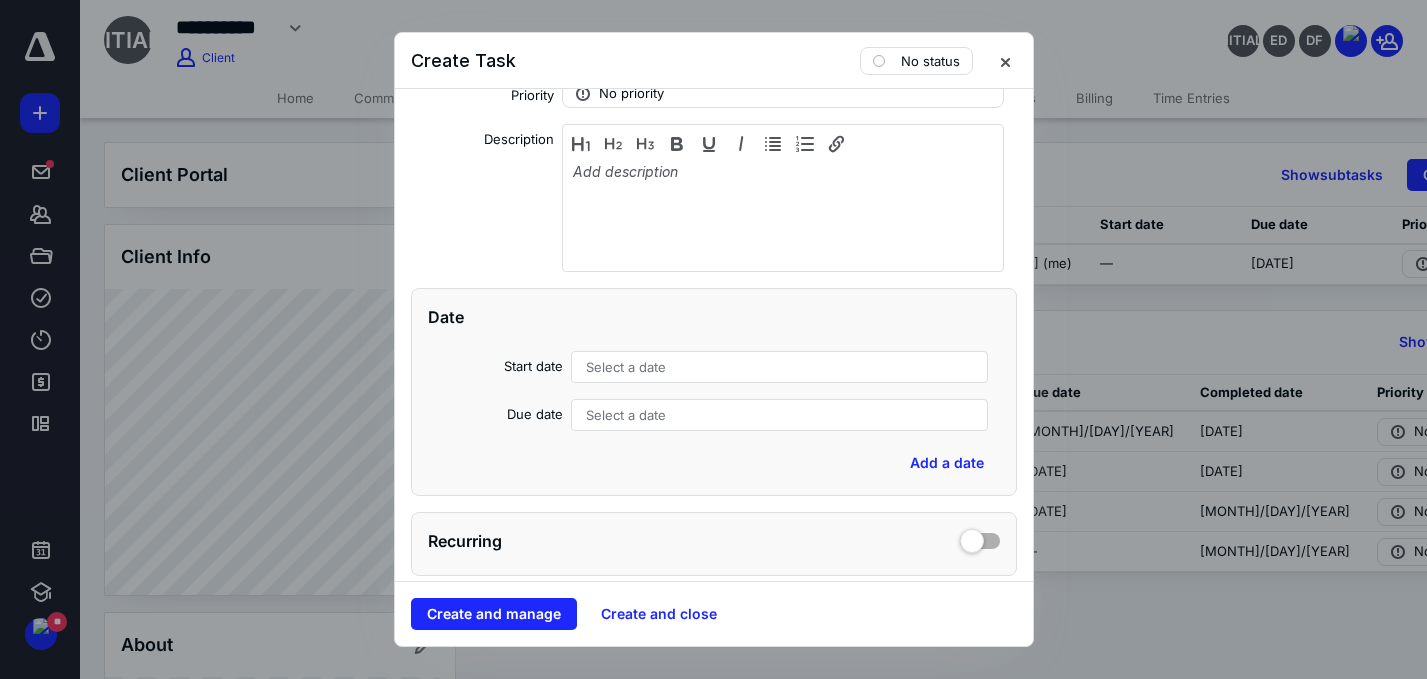 click on "Select a date" at bounding box center [626, 367] 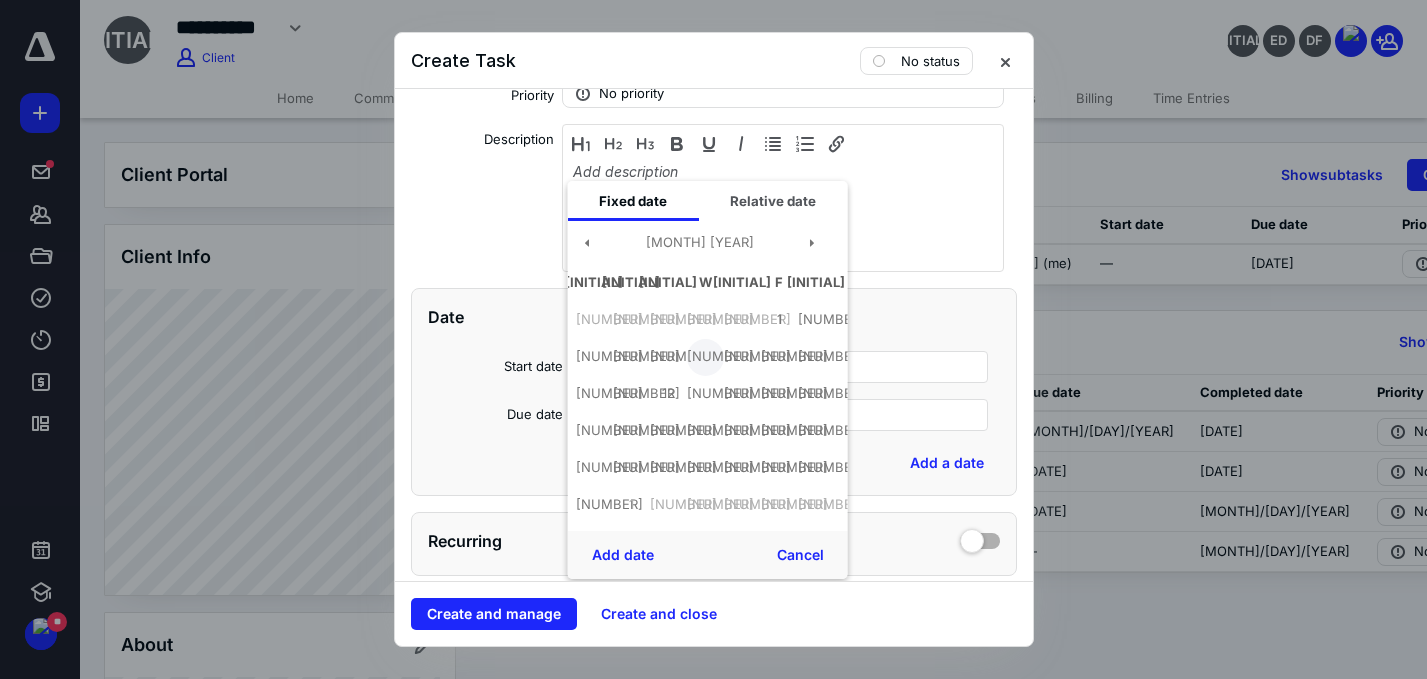 click on "[NUMBER]" at bounding box center [778, 320] 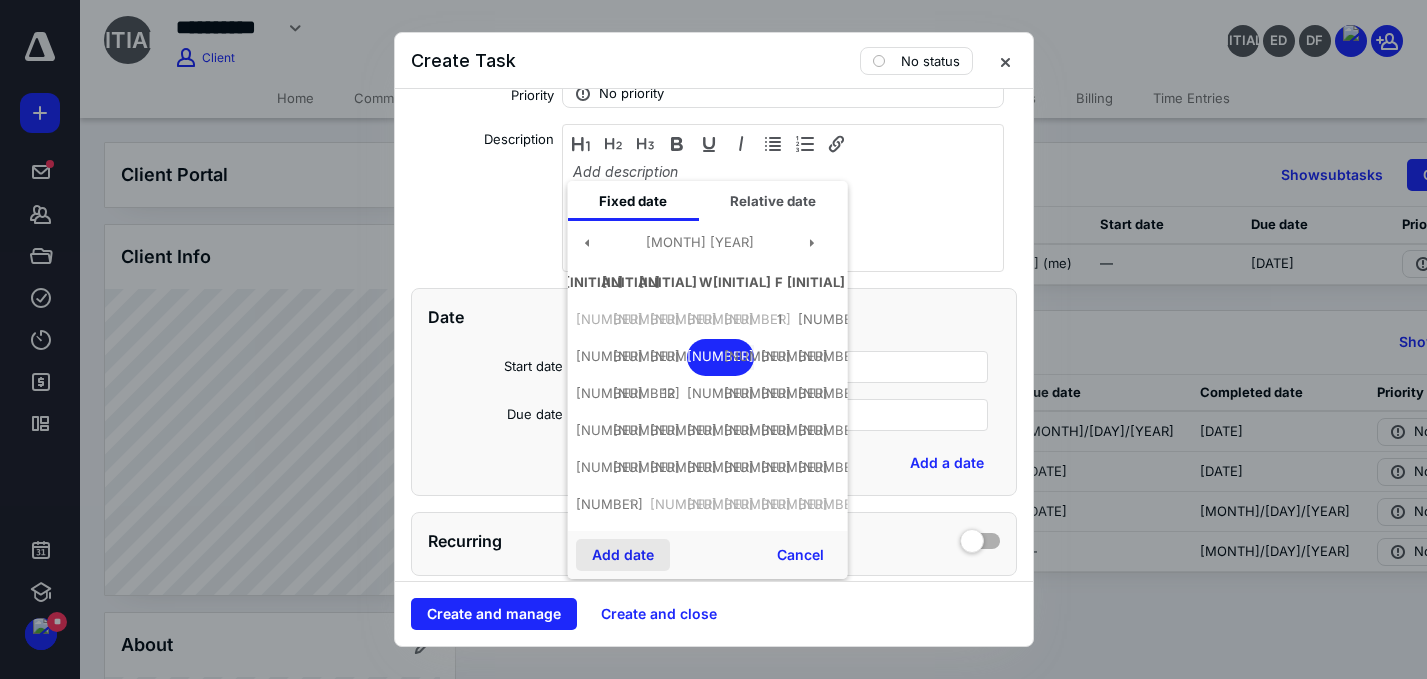 click on "Add date" at bounding box center [622, 555] 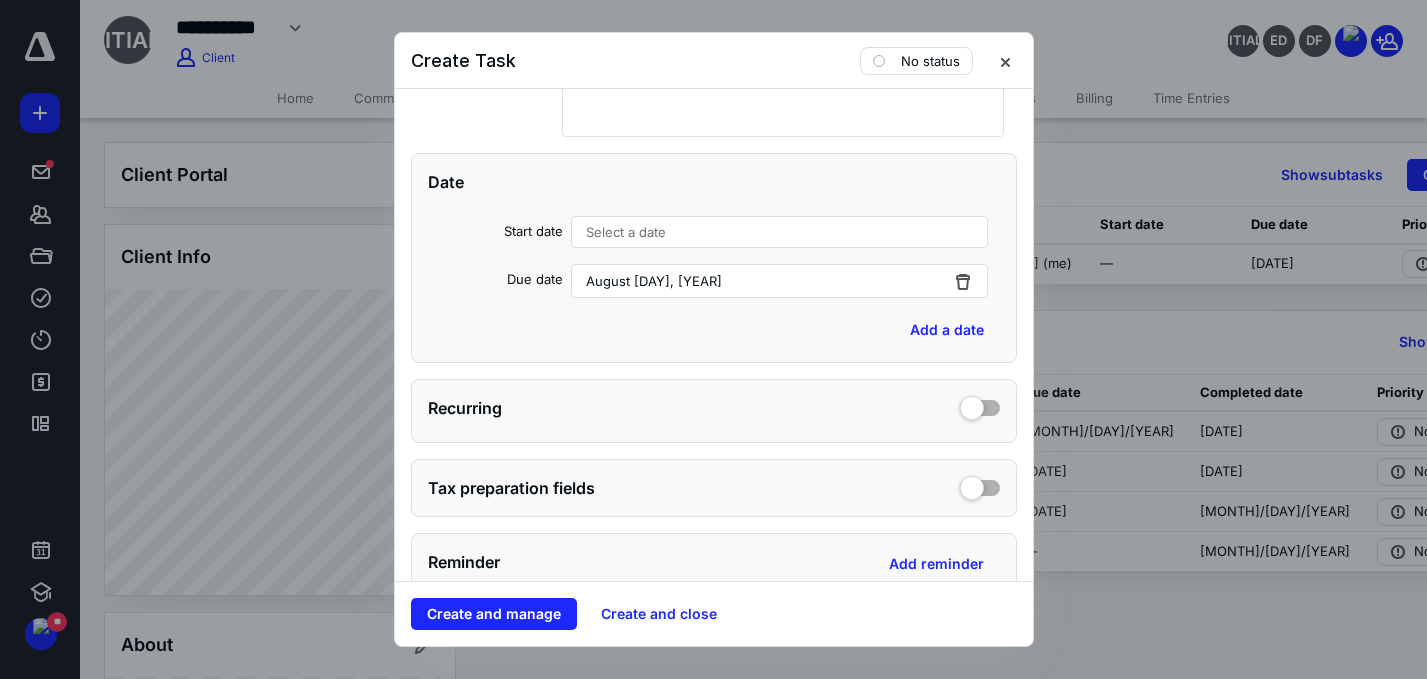 scroll, scrollTop: 756, scrollLeft: 0, axis: vertical 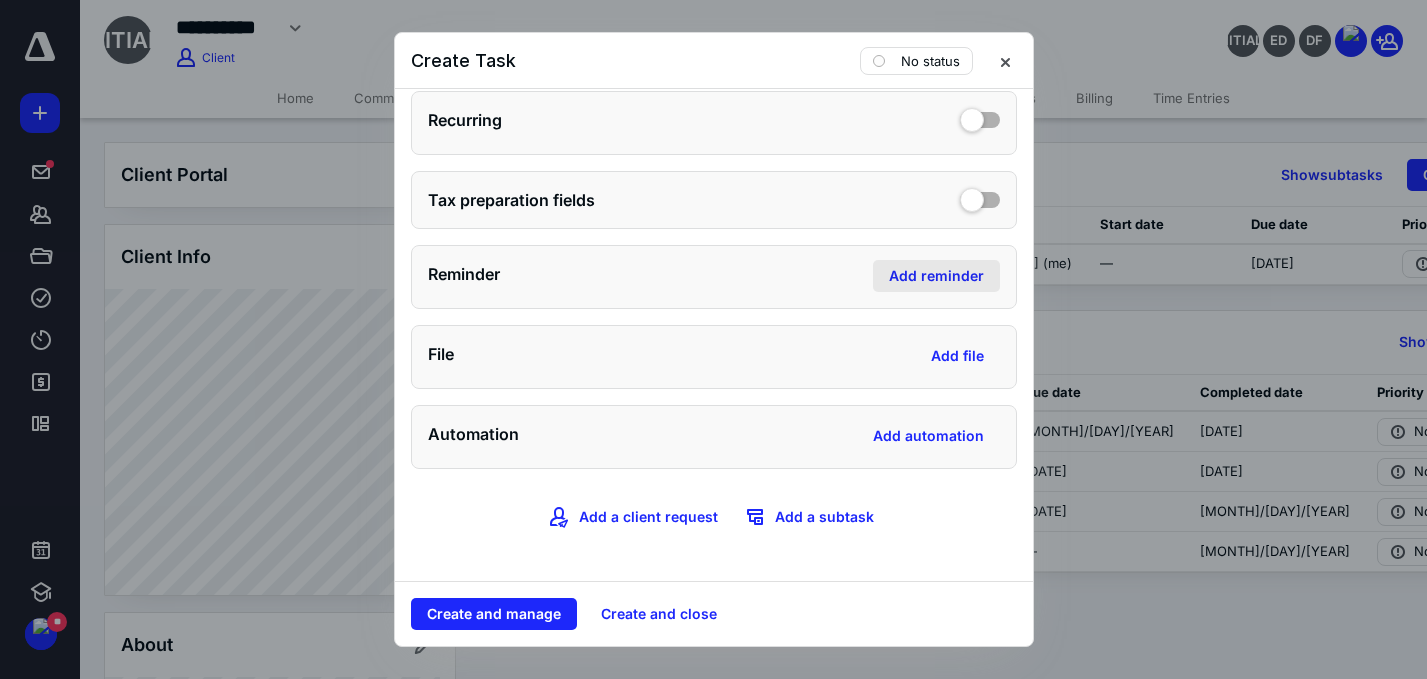 click on "Add reminder" at bounding box center [936, 276] 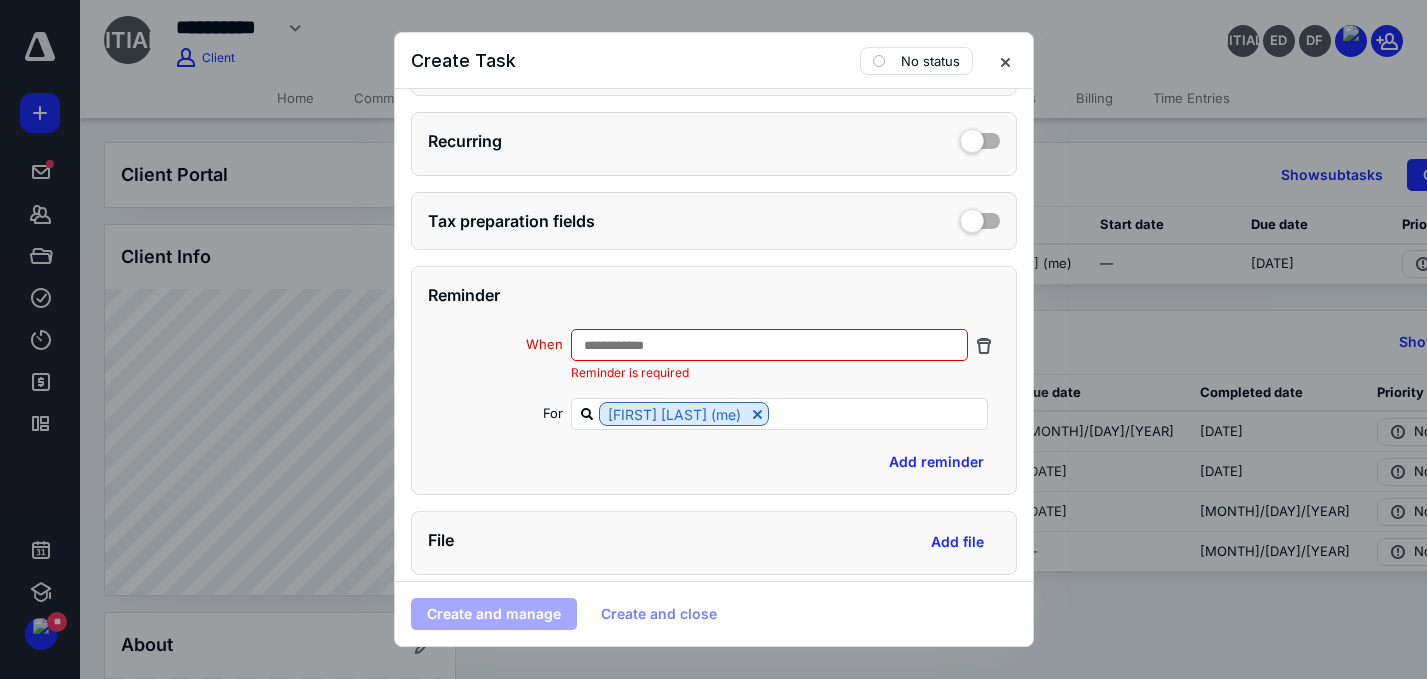 click on "**********" at bounding box center (625, 346) 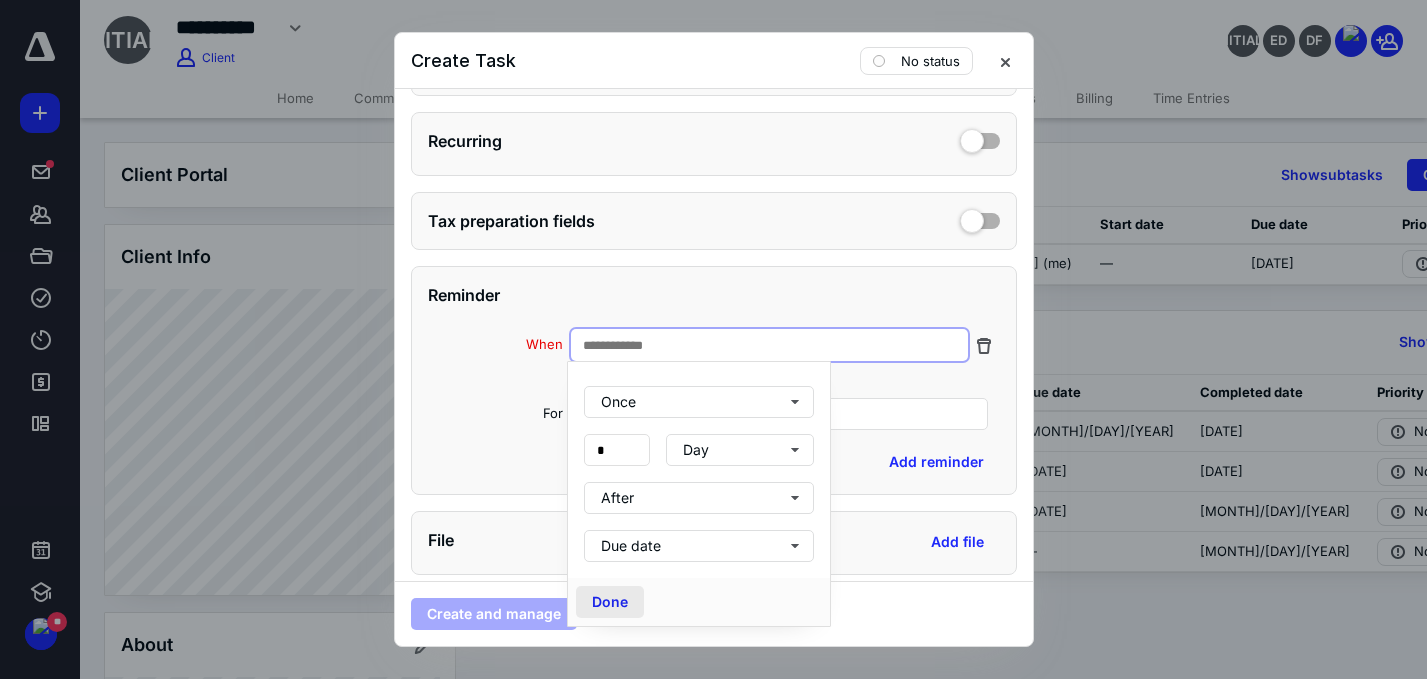 click on "Done" at bounding box center (610, 602) 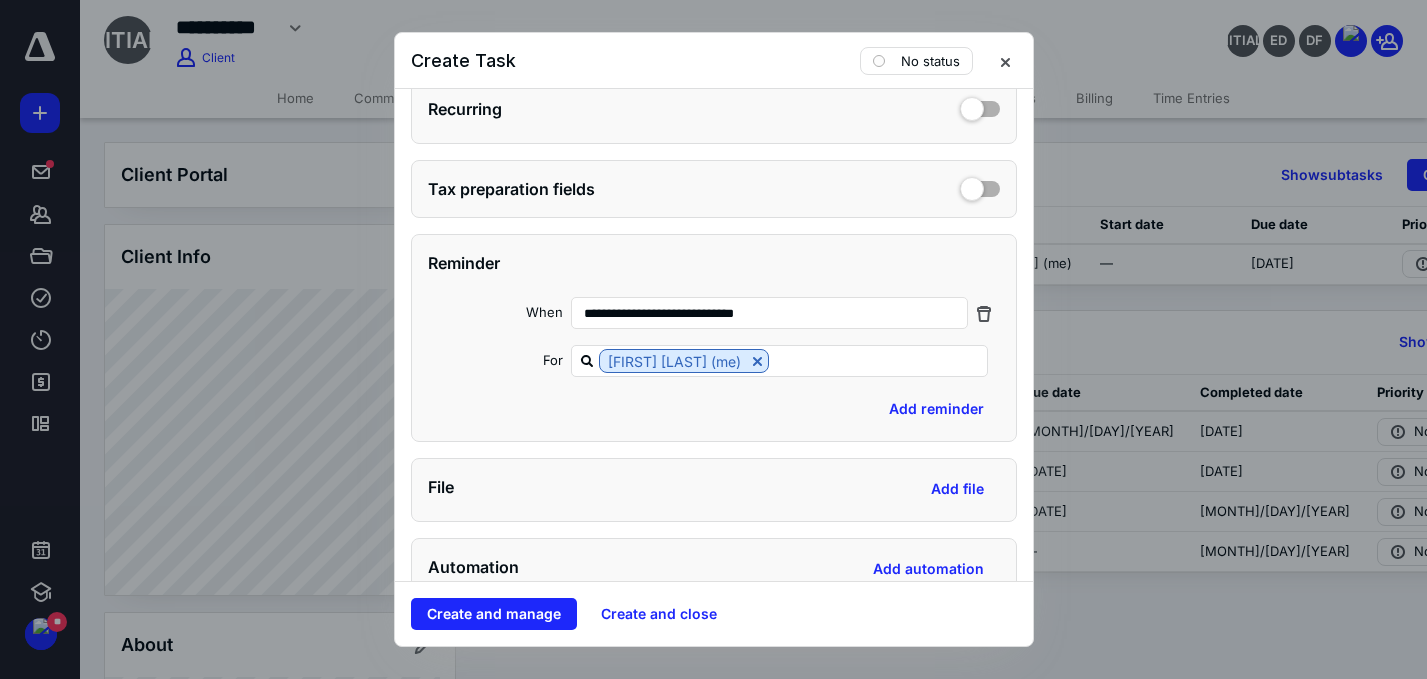 scroll, scrollTop: 921, scrollLeft: 0, axis: vertical 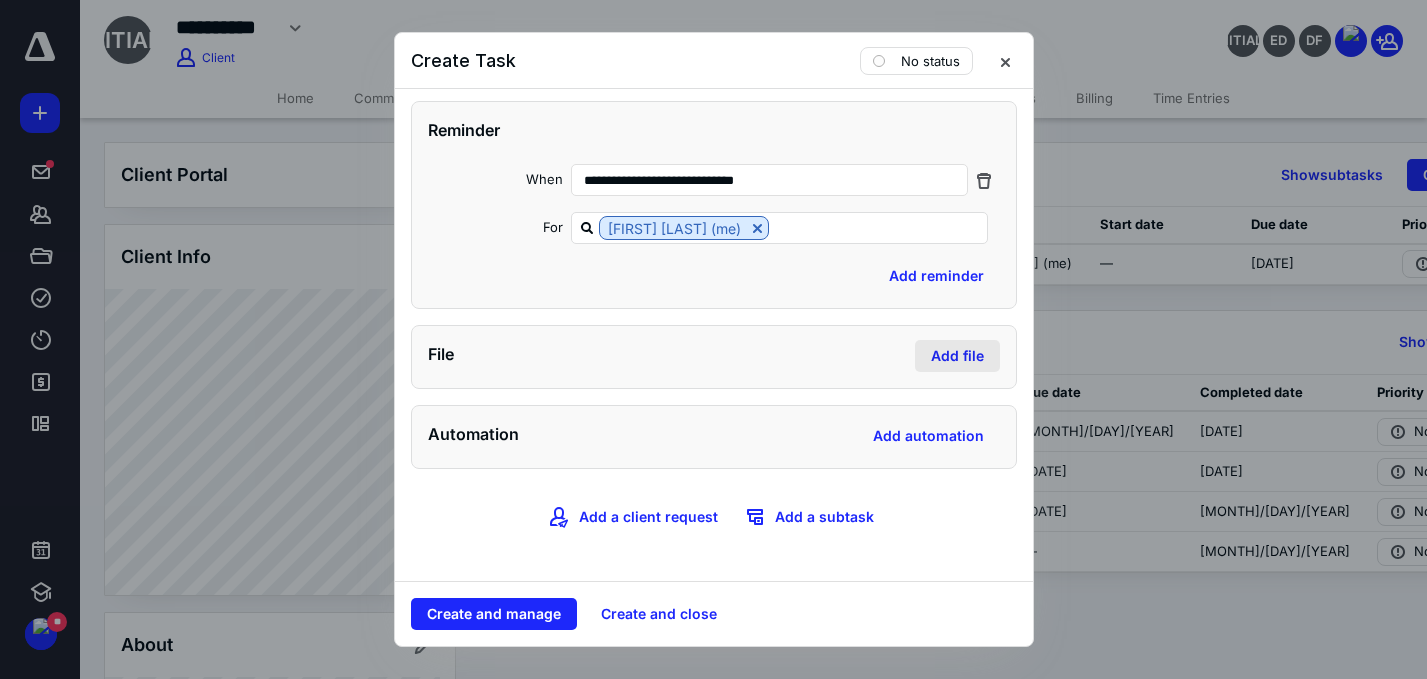 click on "Add file" at bounding box center [957, 356] 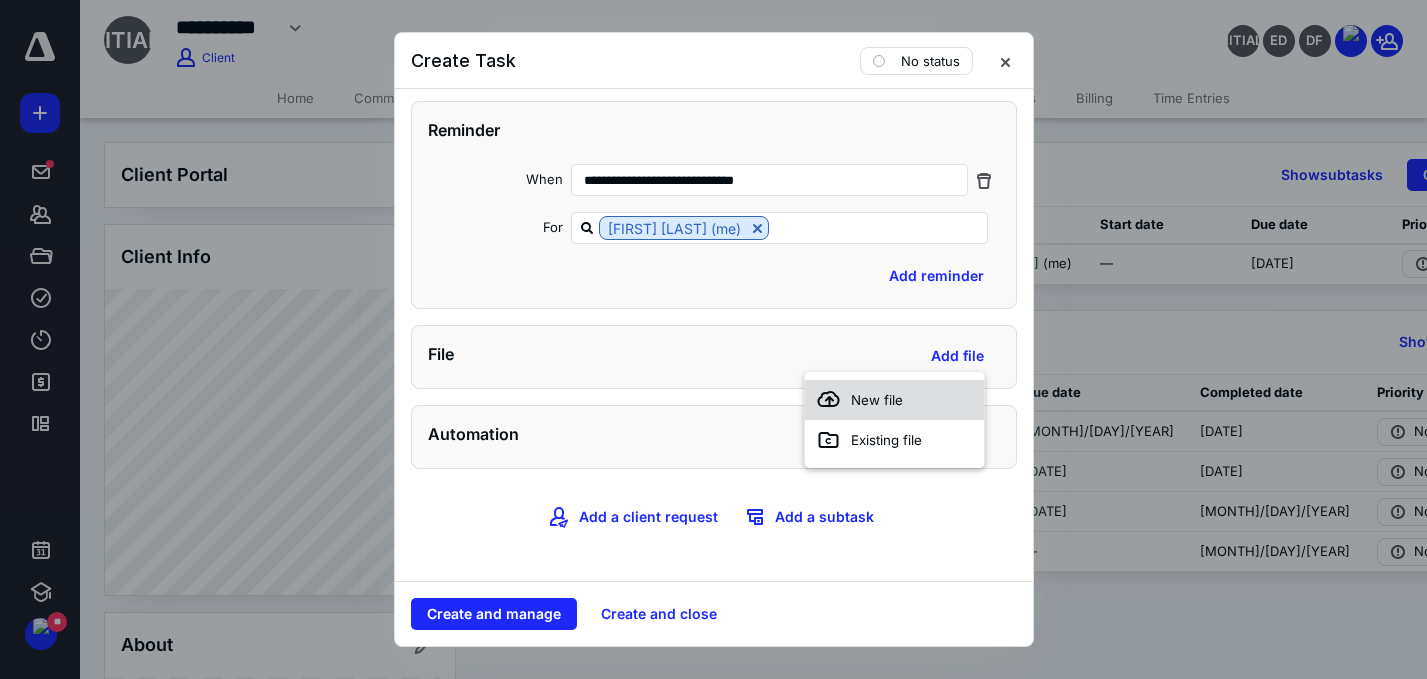 click on "New file" at bounding box center (895, 400) 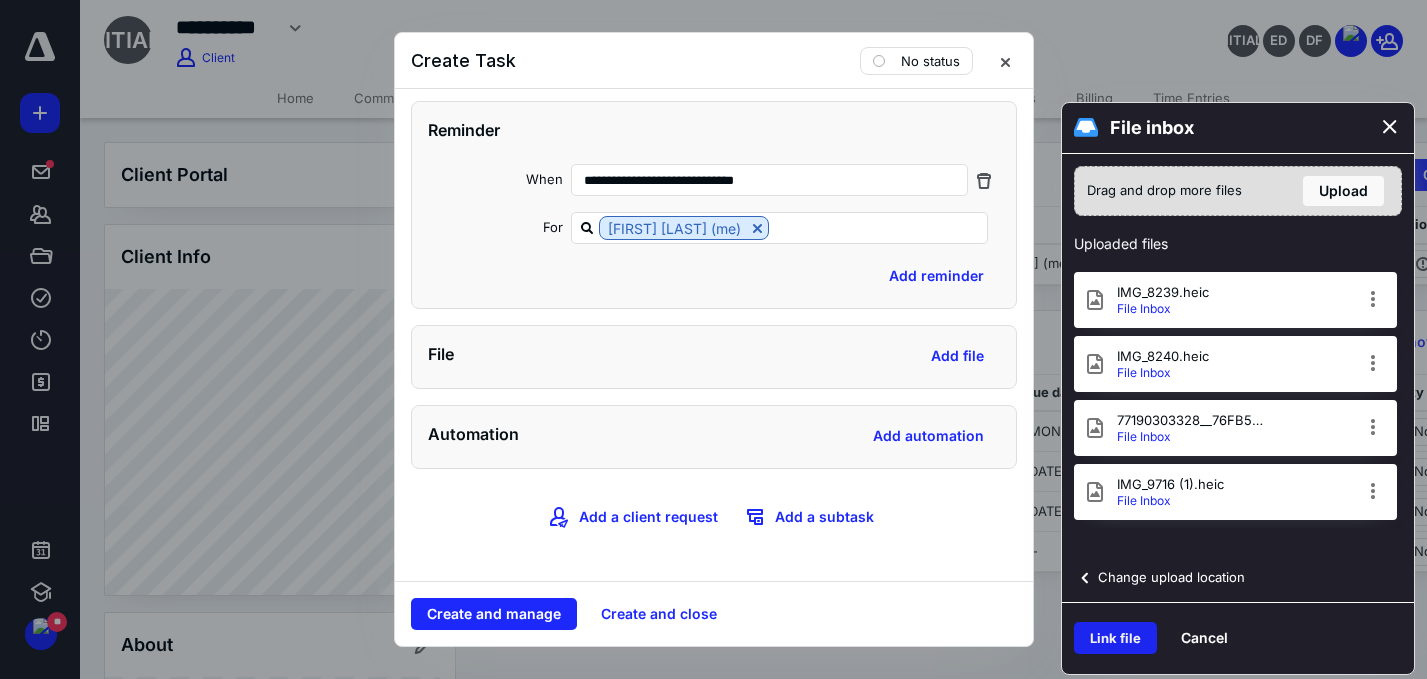 click on "Link file" at bounding box center (1115, 638) 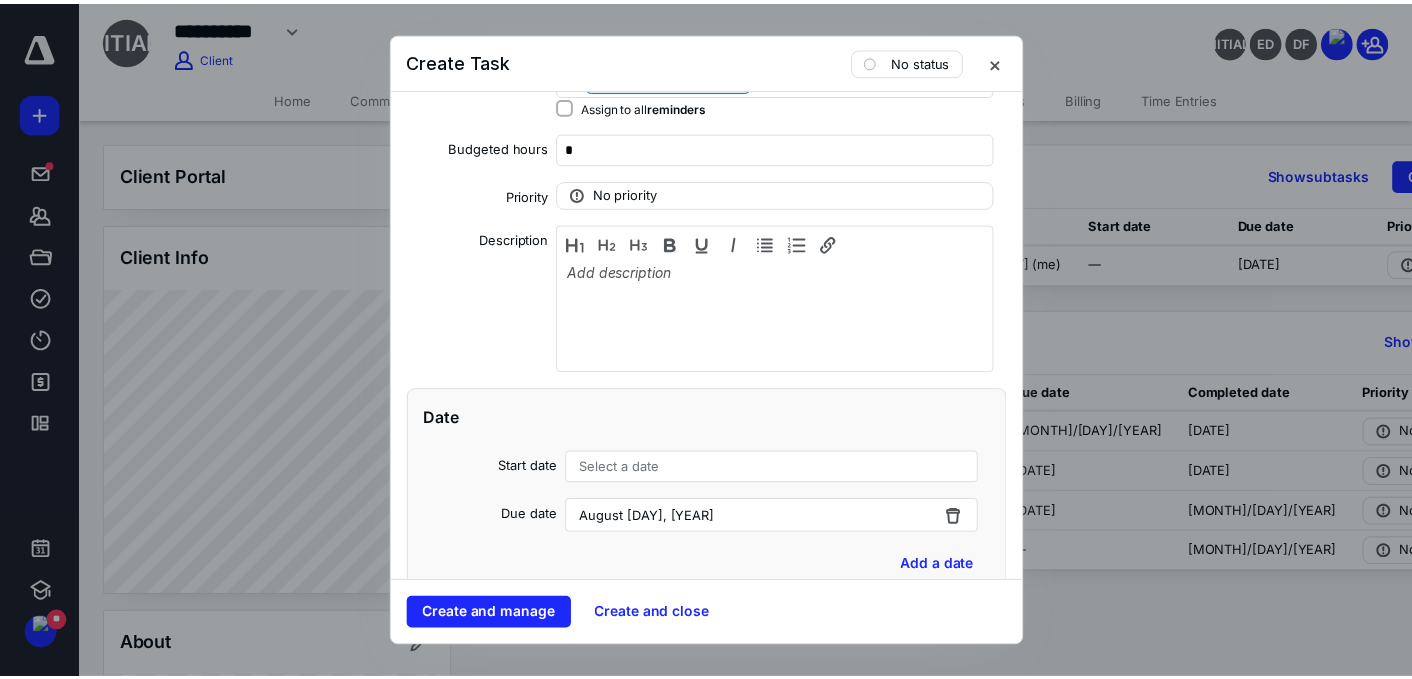 scroll, scrollTop: 0, scrollLeft: 0, axis: both 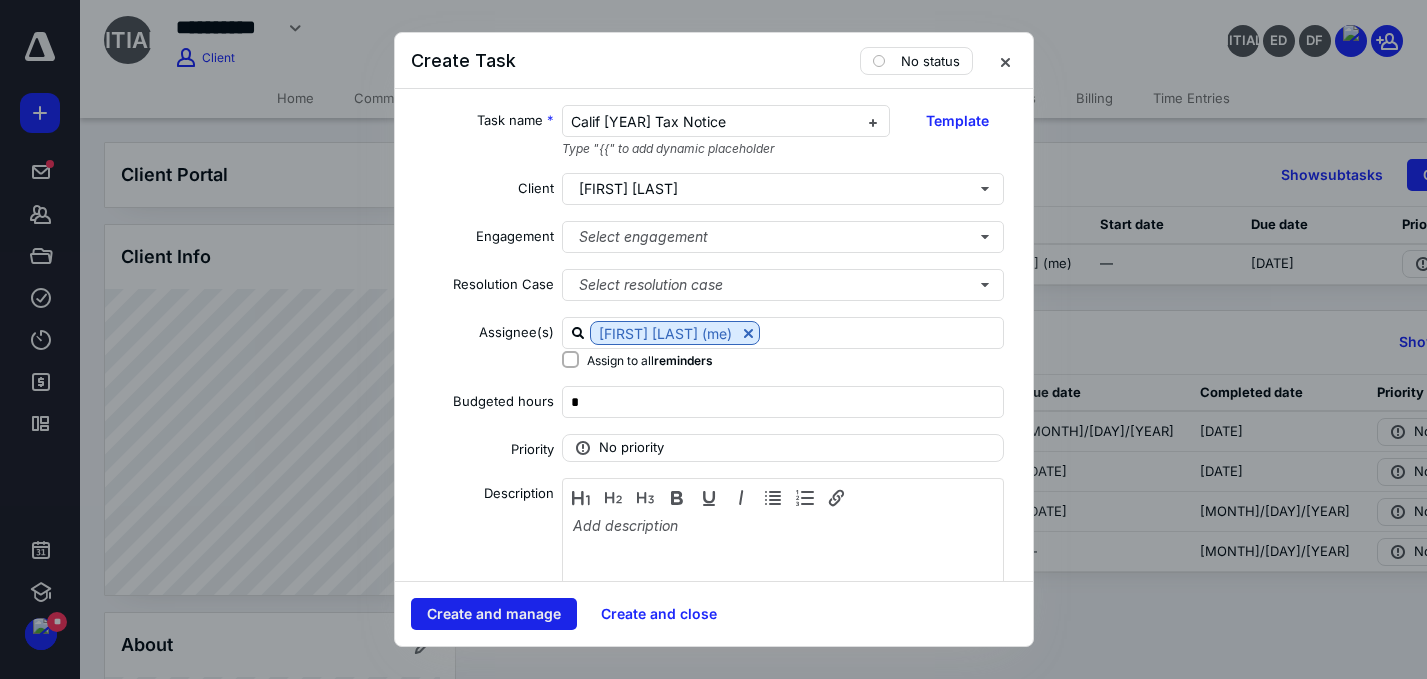 click on "Create and manage" at bounding box center [494, 614] 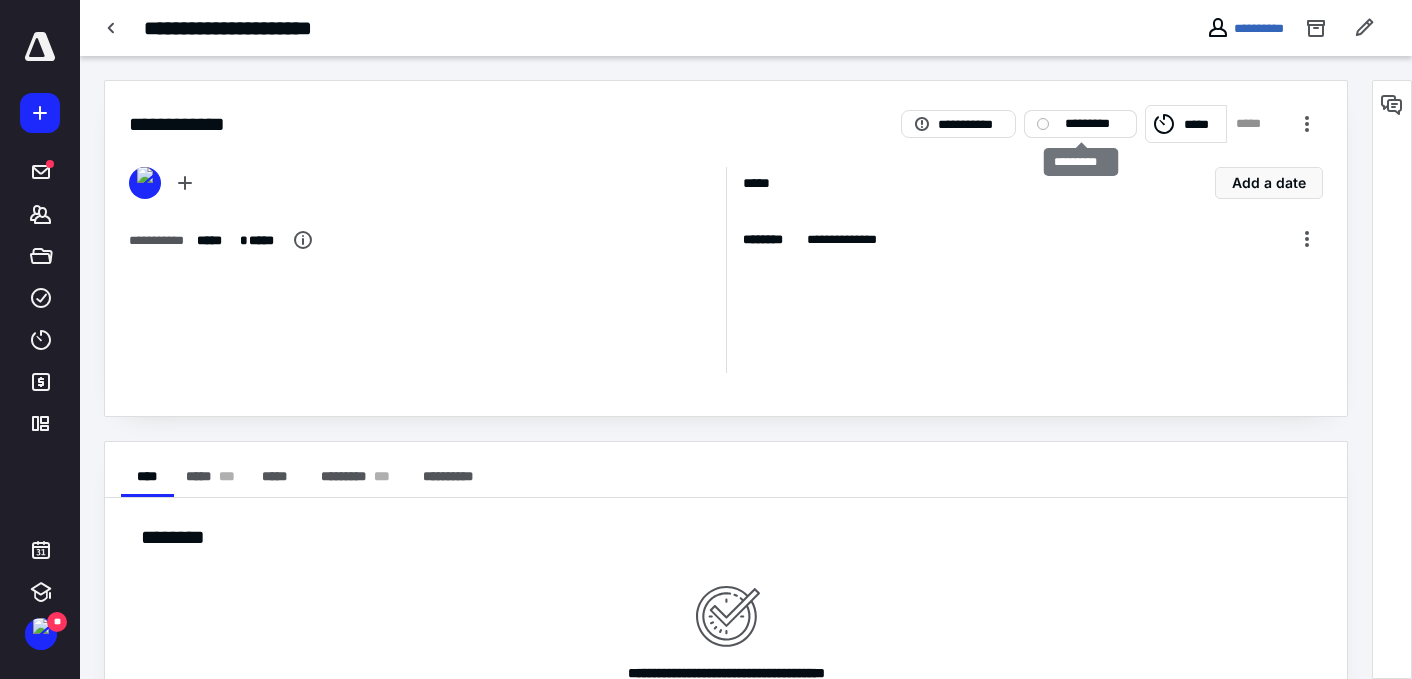 click on "*********" at bounding box center (1080, 124) 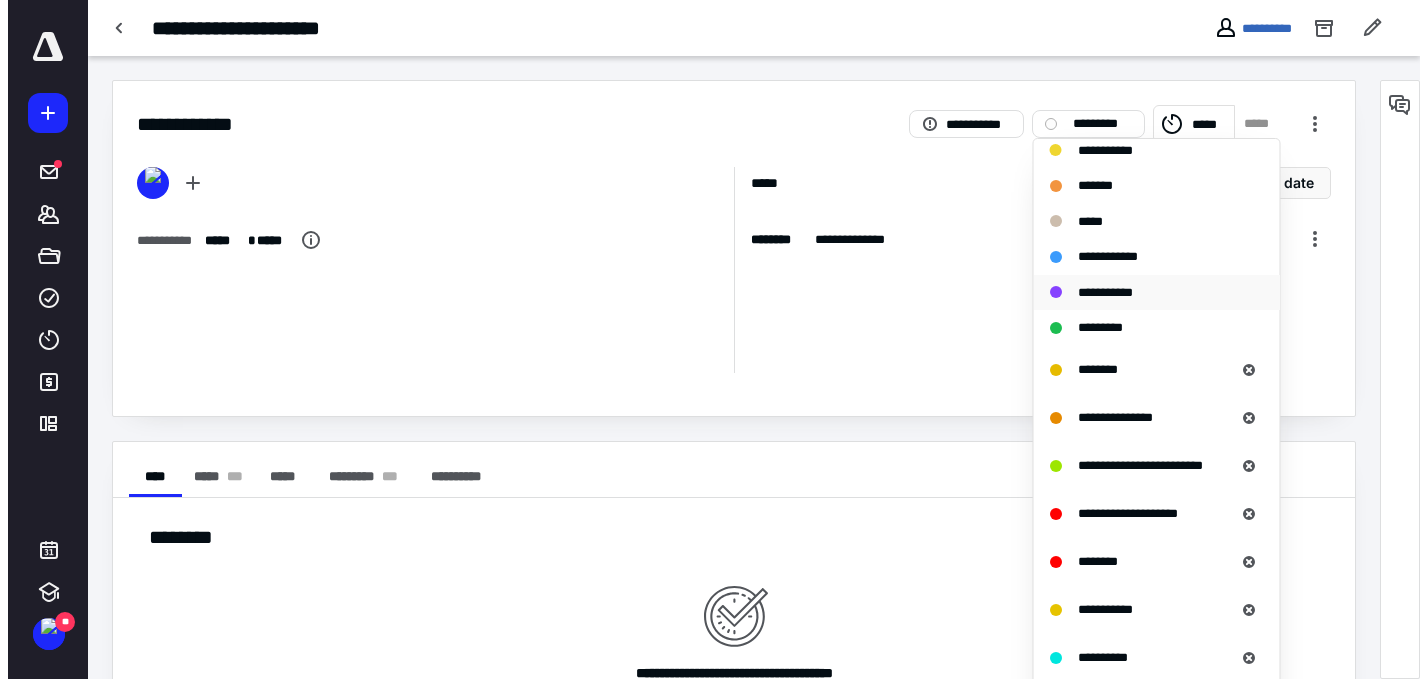 scroll, scrollTop: 166, scrollLeft: 0, axis: vertical 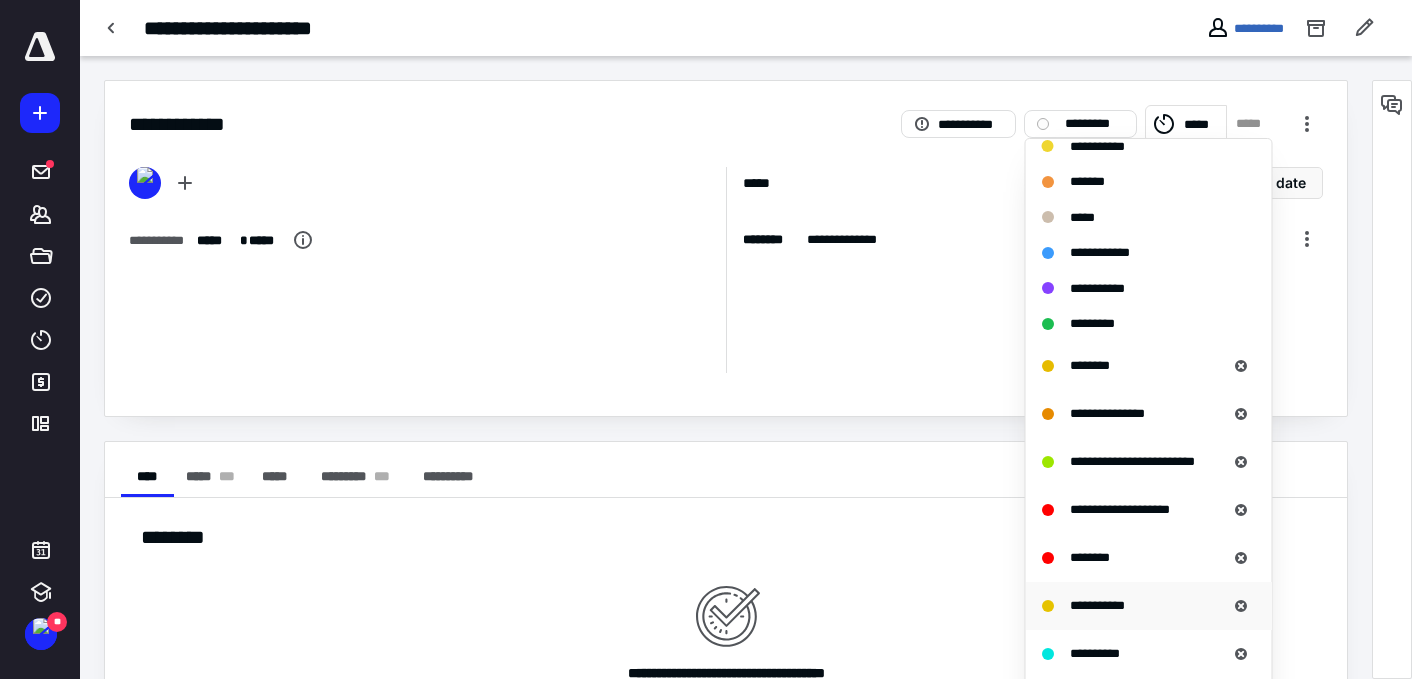 click on "**********" at bounding box center [1092, 39] 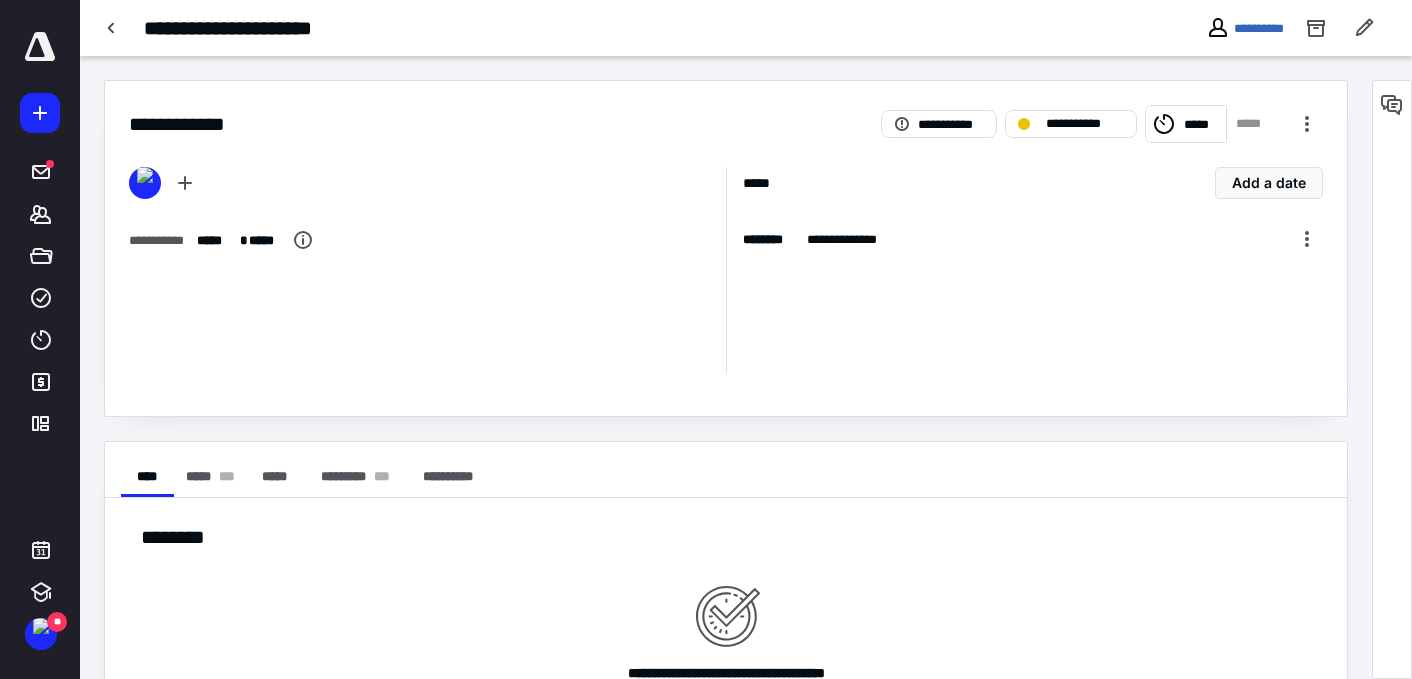 click on "***** Add a date ******** [DATE]" at bounding box center [1024, 270] 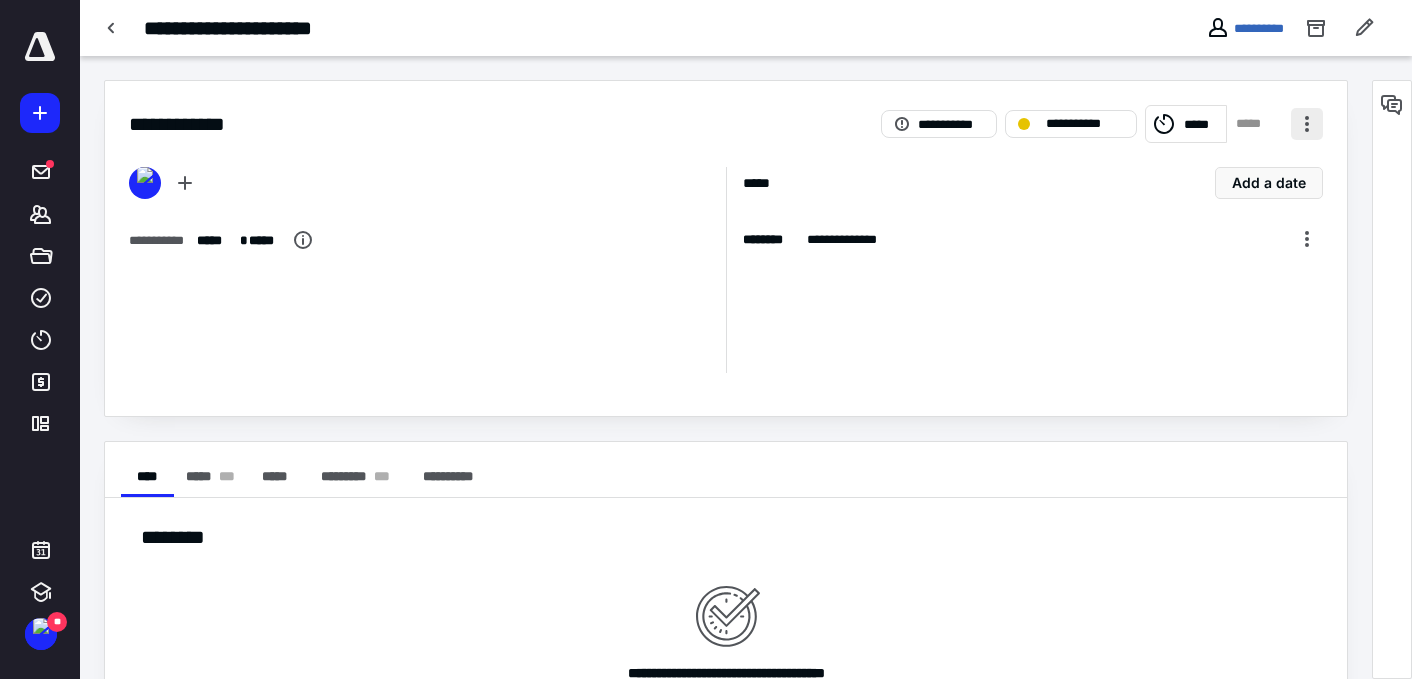 click at bounding box center [1307, 124] 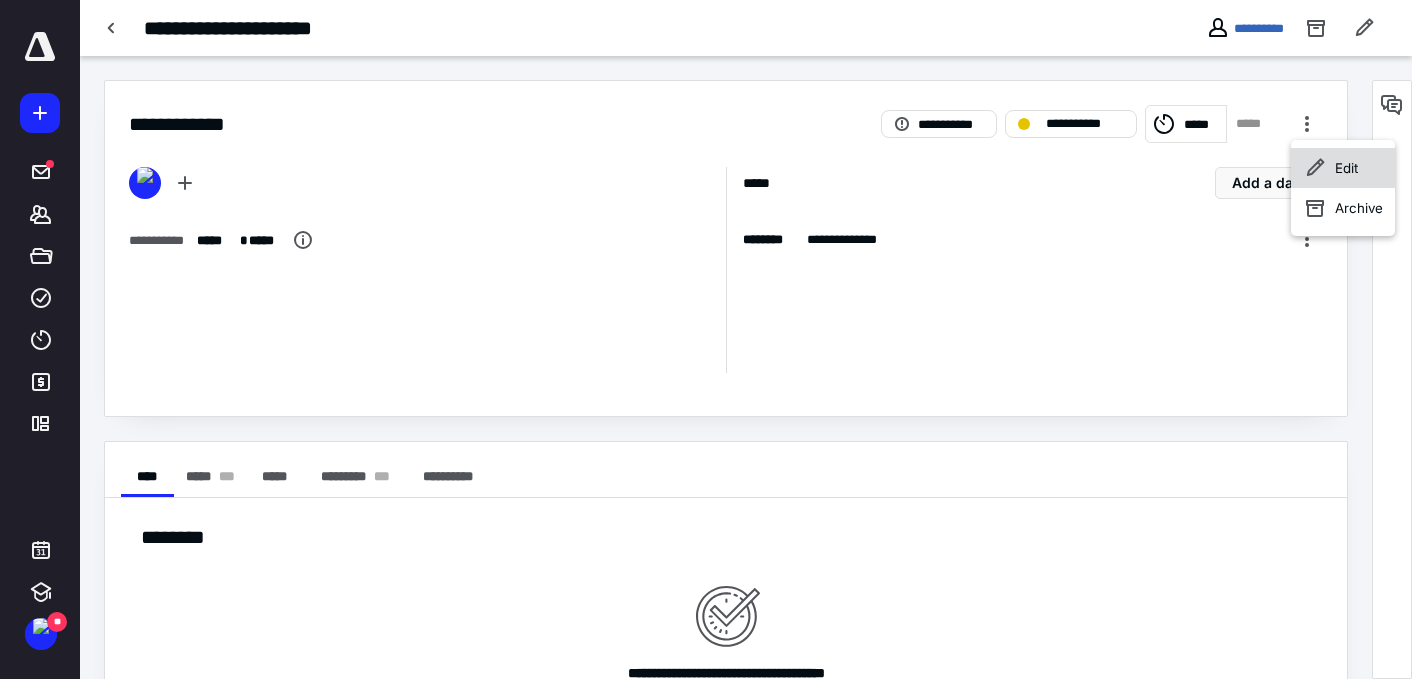 click at bounding box center [1315, 168] 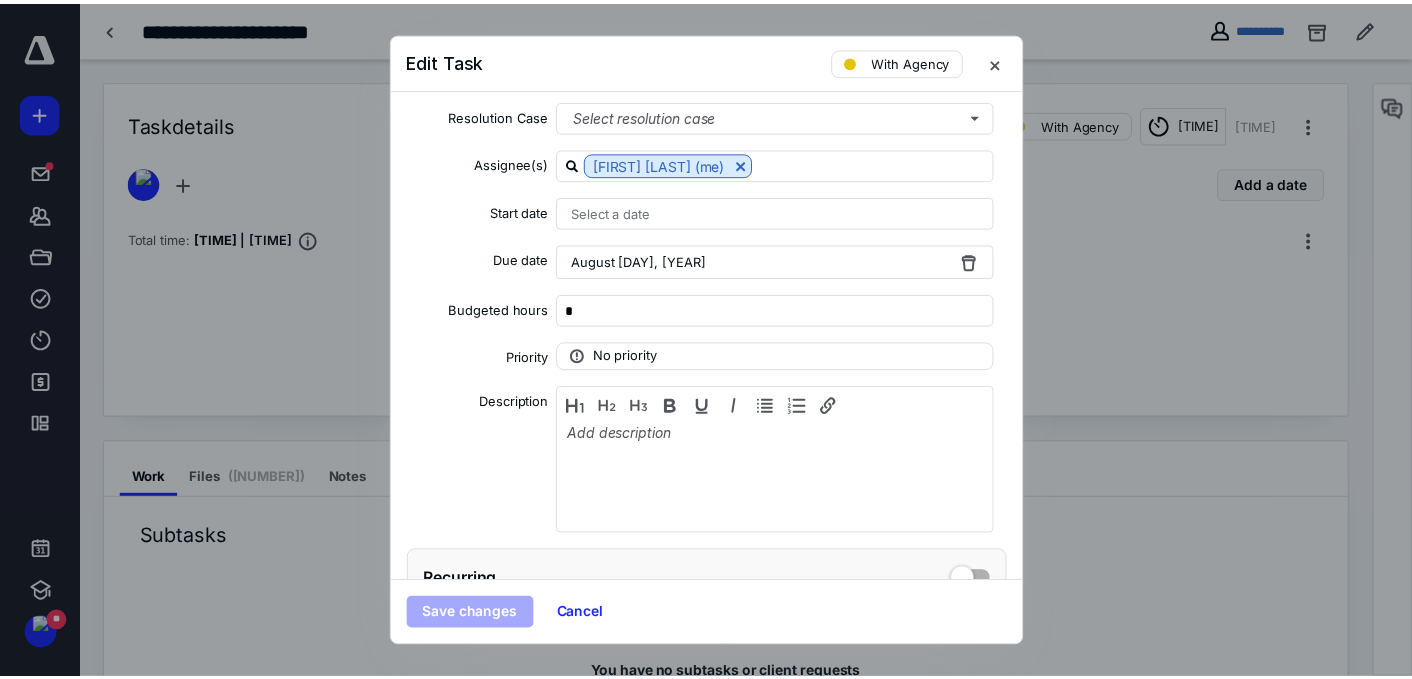 scroll, scrollTop: 276, scrollLeft: 0, axis: vertical 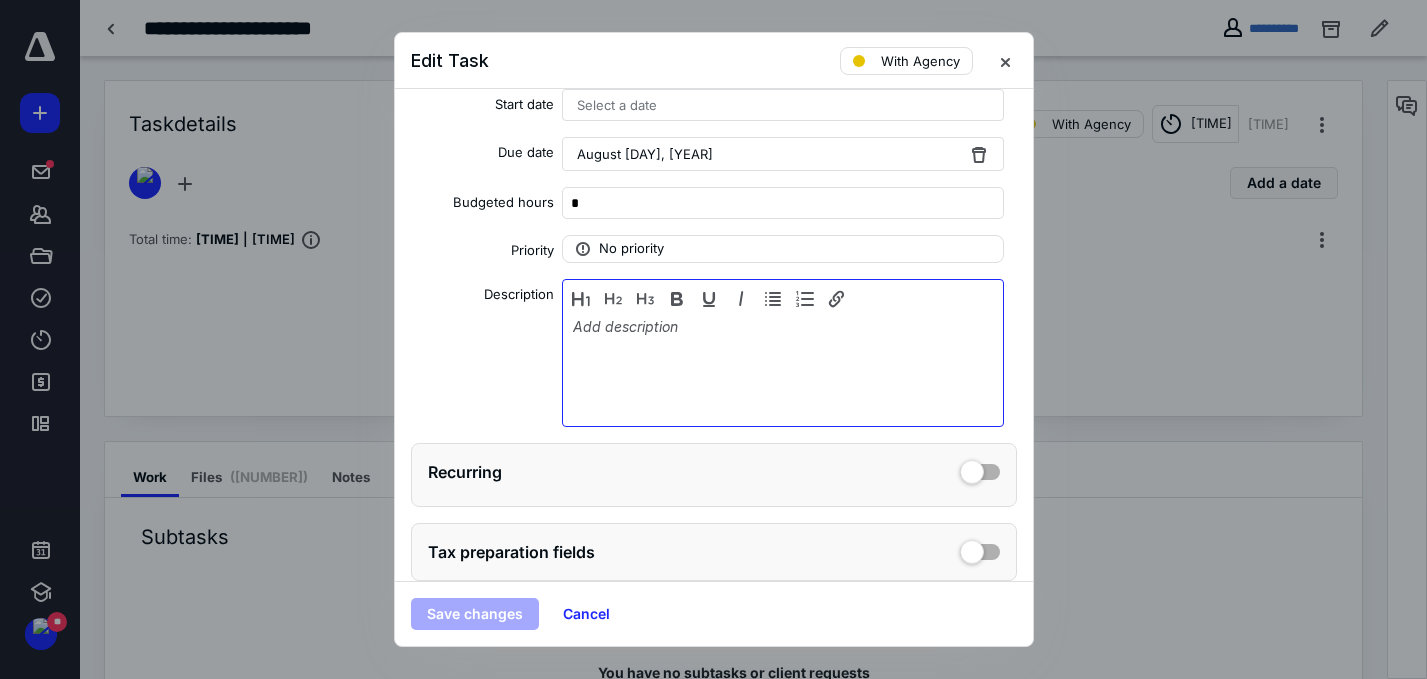 click at bounding box center (783, 368) 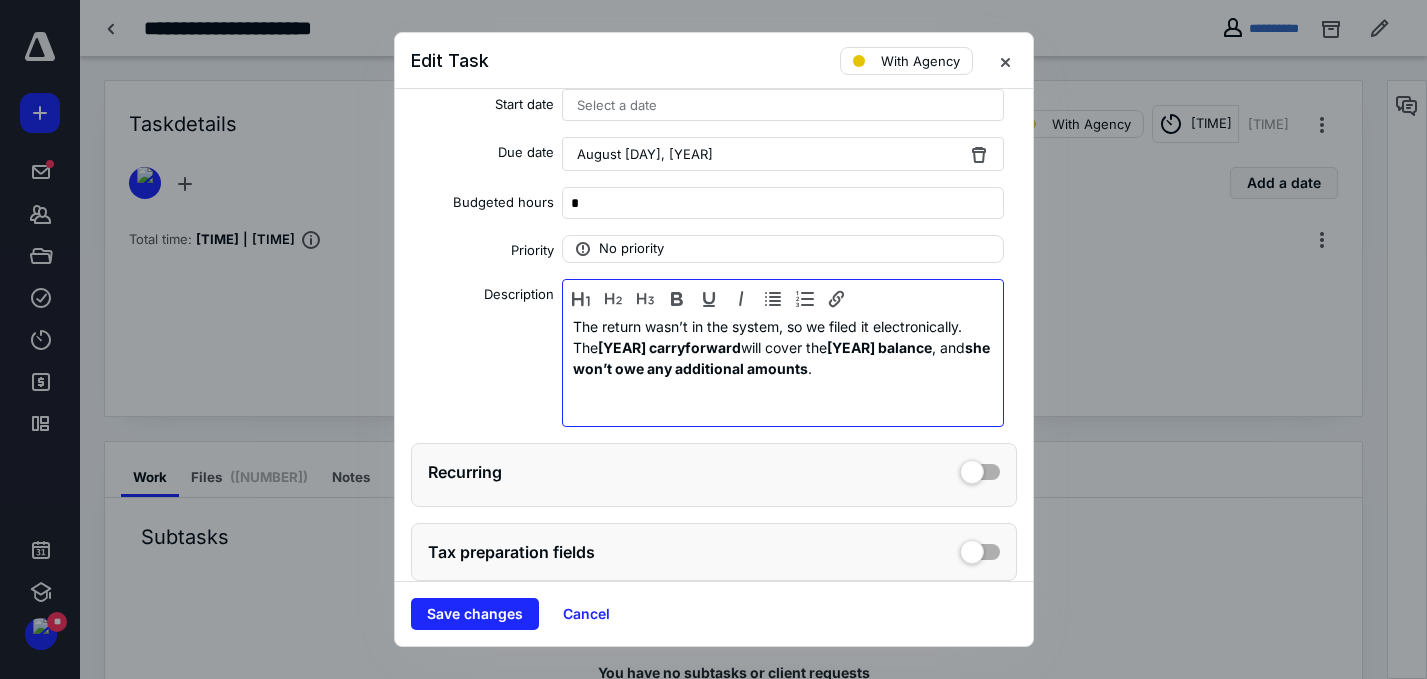 click on "The return wasn’t in the system, so we filed it electronically. The  [YEAR] carryforward  will cover the  [YEAR] balance , and  she won’t owe any additional amounts ." at bounding box center [783, 368] 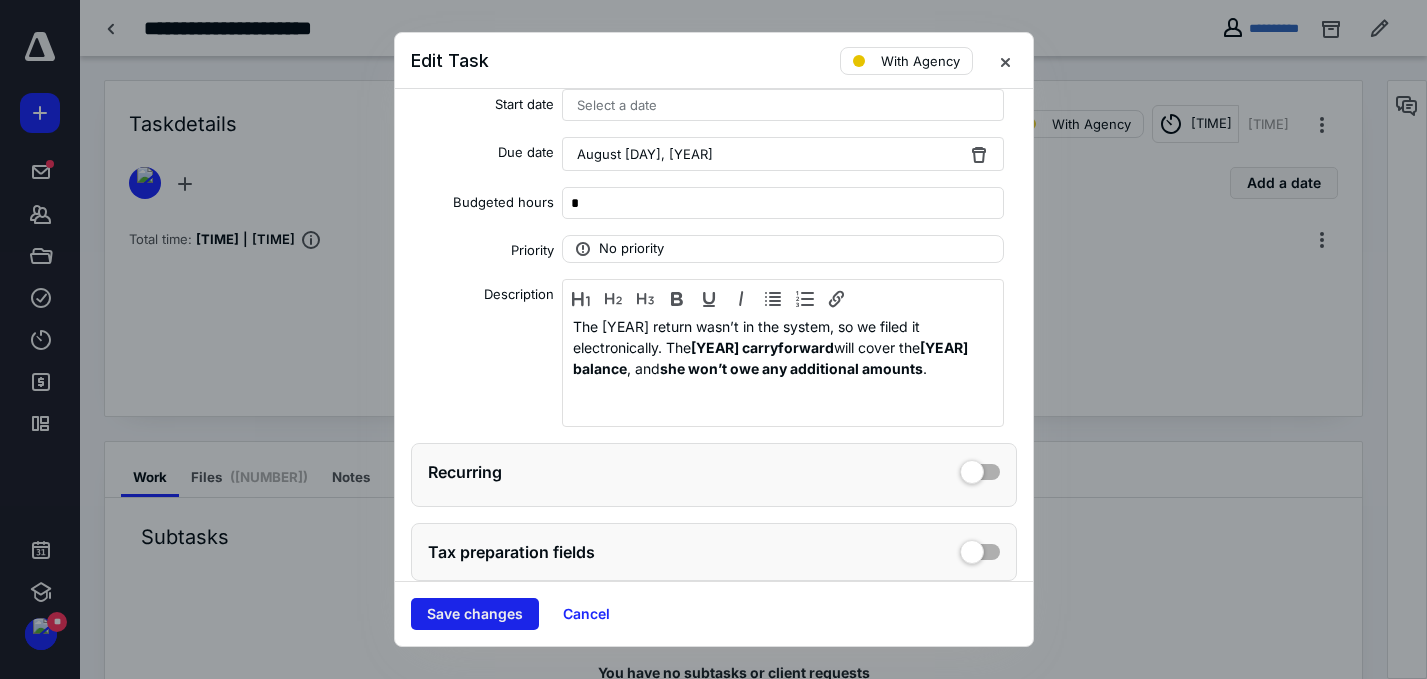 click on "Save changes" at bounding box center [475, 614] 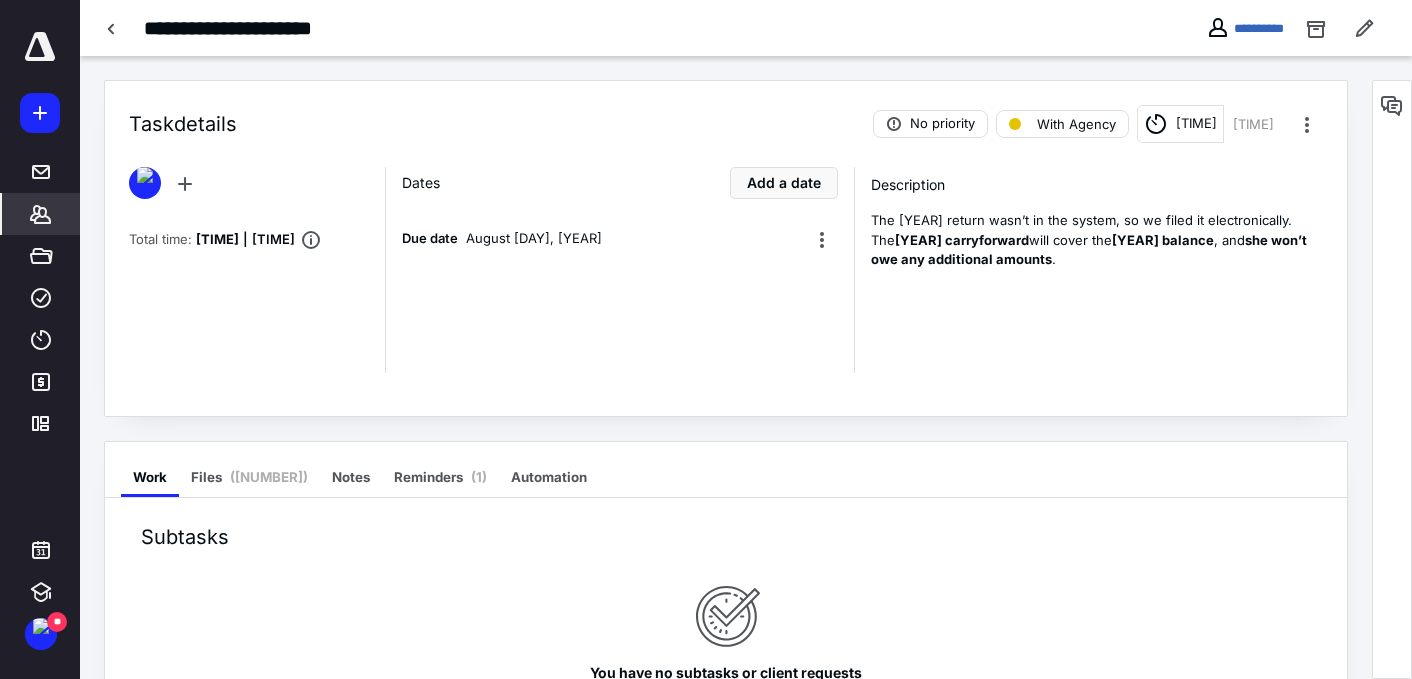 click at bounding box center [41, 214] 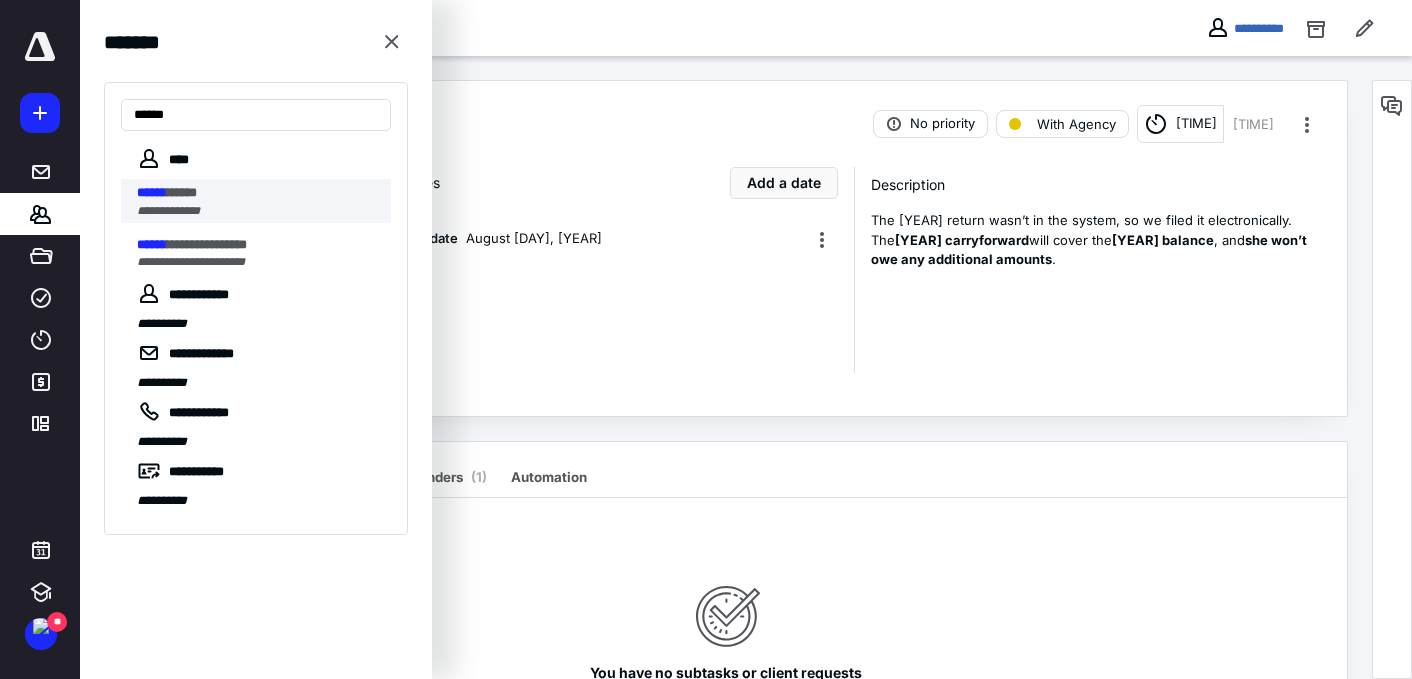 type on "******" 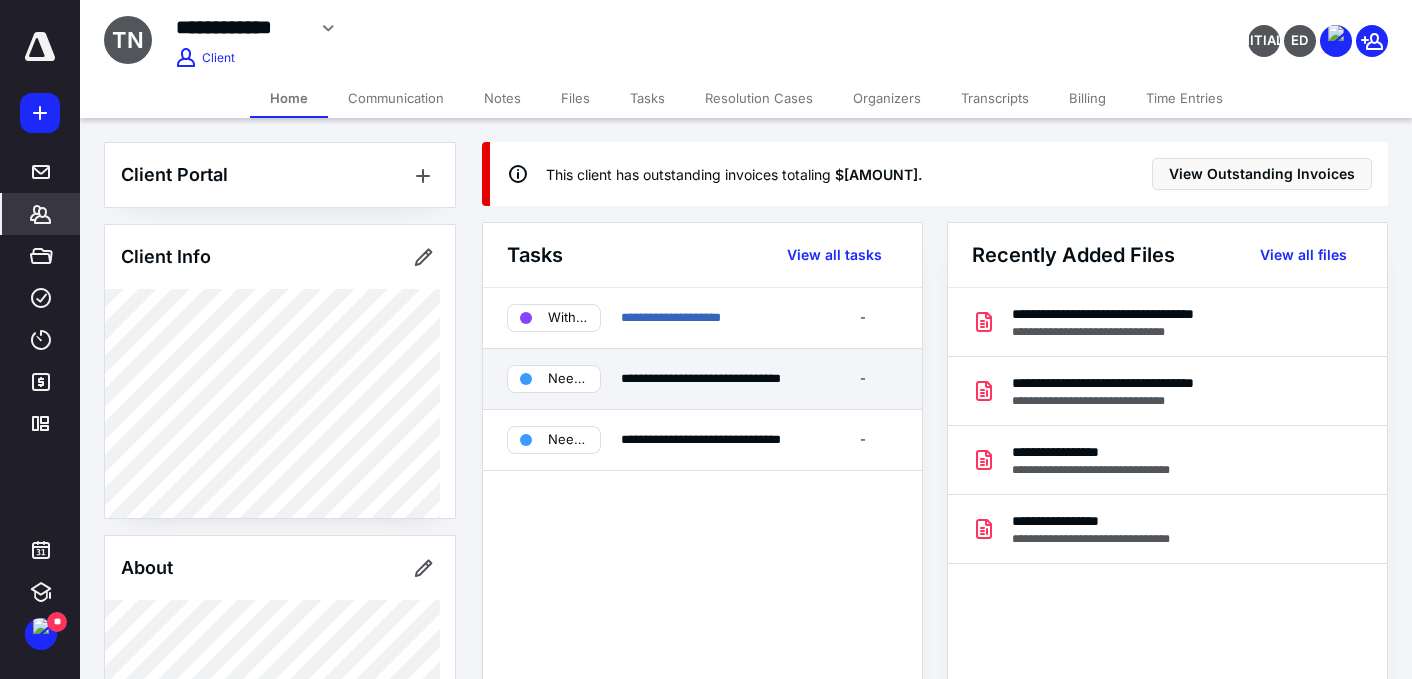 click on "Needs review" at bounding box center (568, 318) 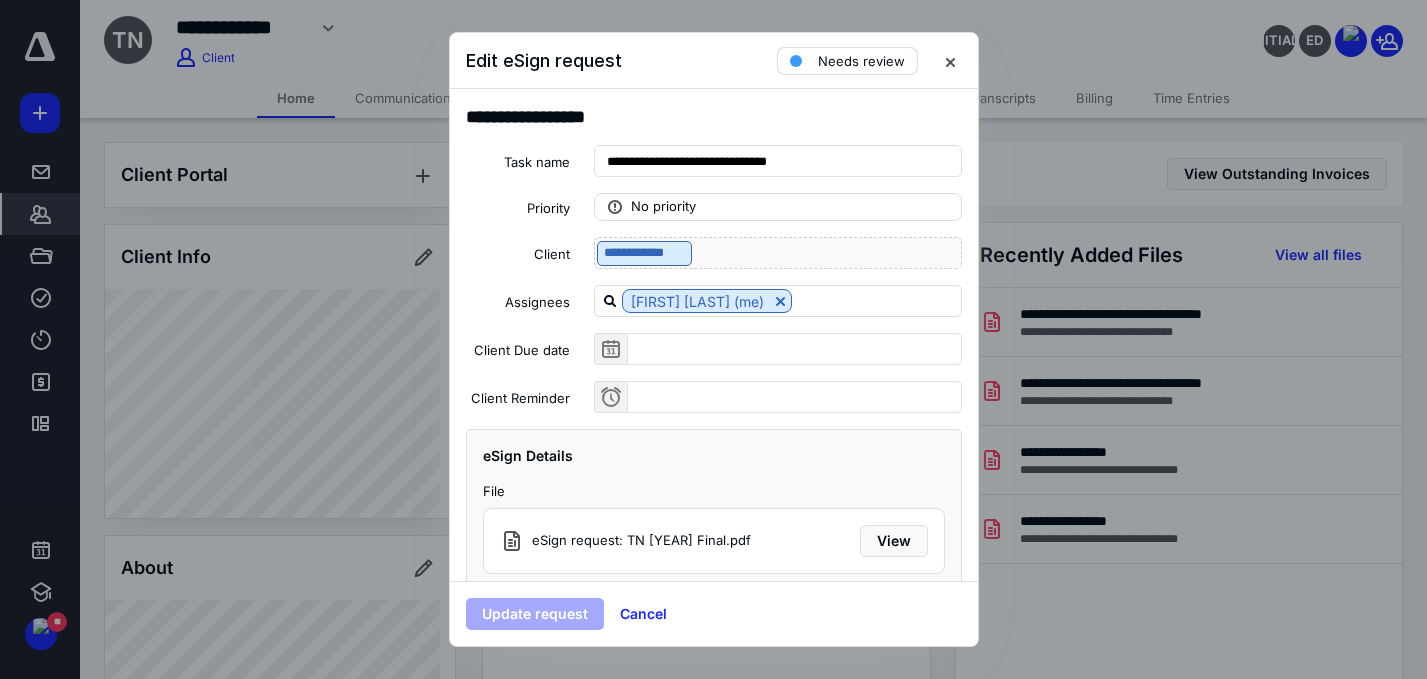 click on "Needs review" at bounding box center (861, 61) 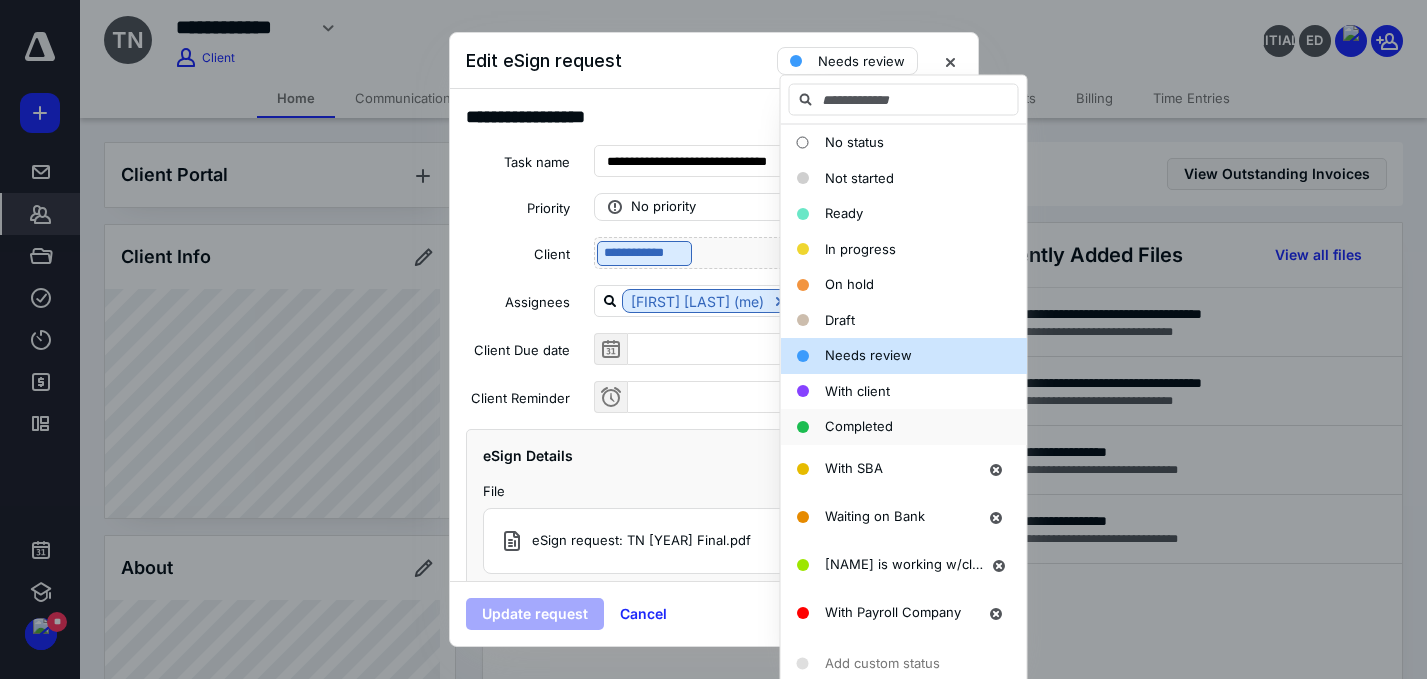 click on "Completed" at bounding box center (854, 142) 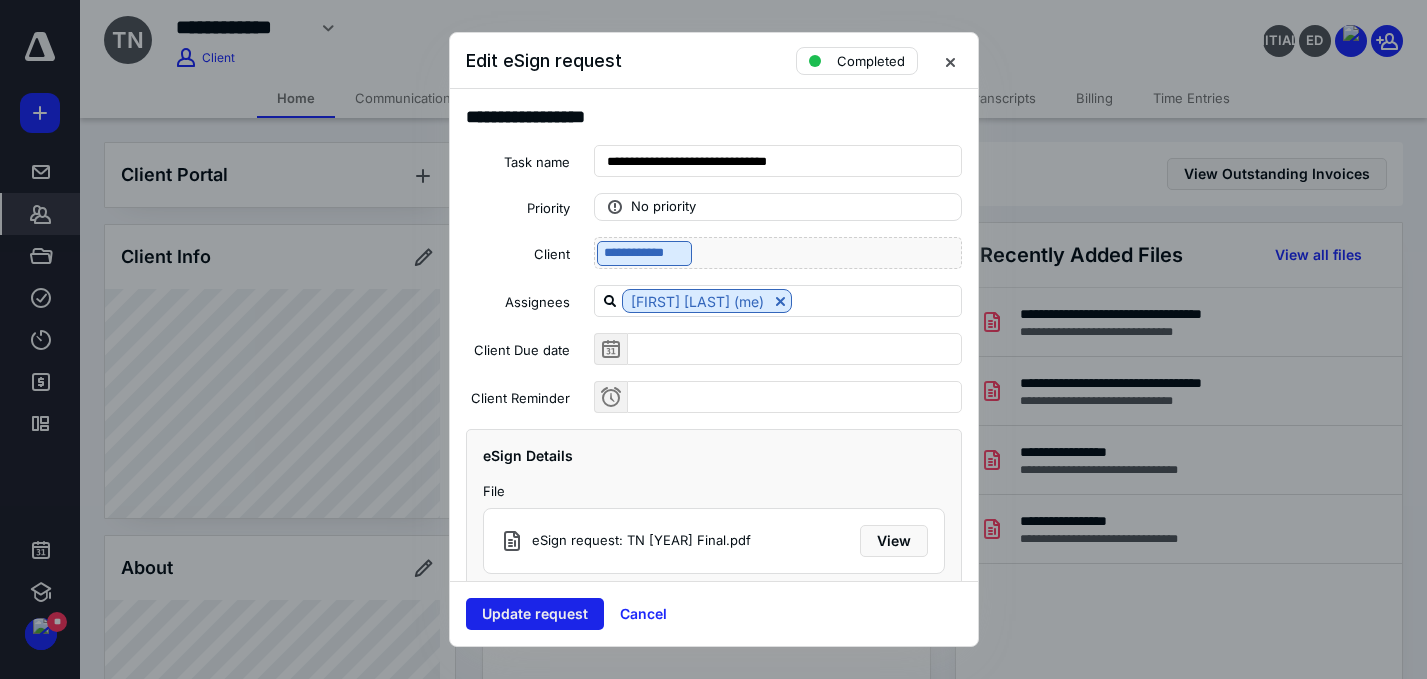 click on "Update request" at bounding box center [535, 614] 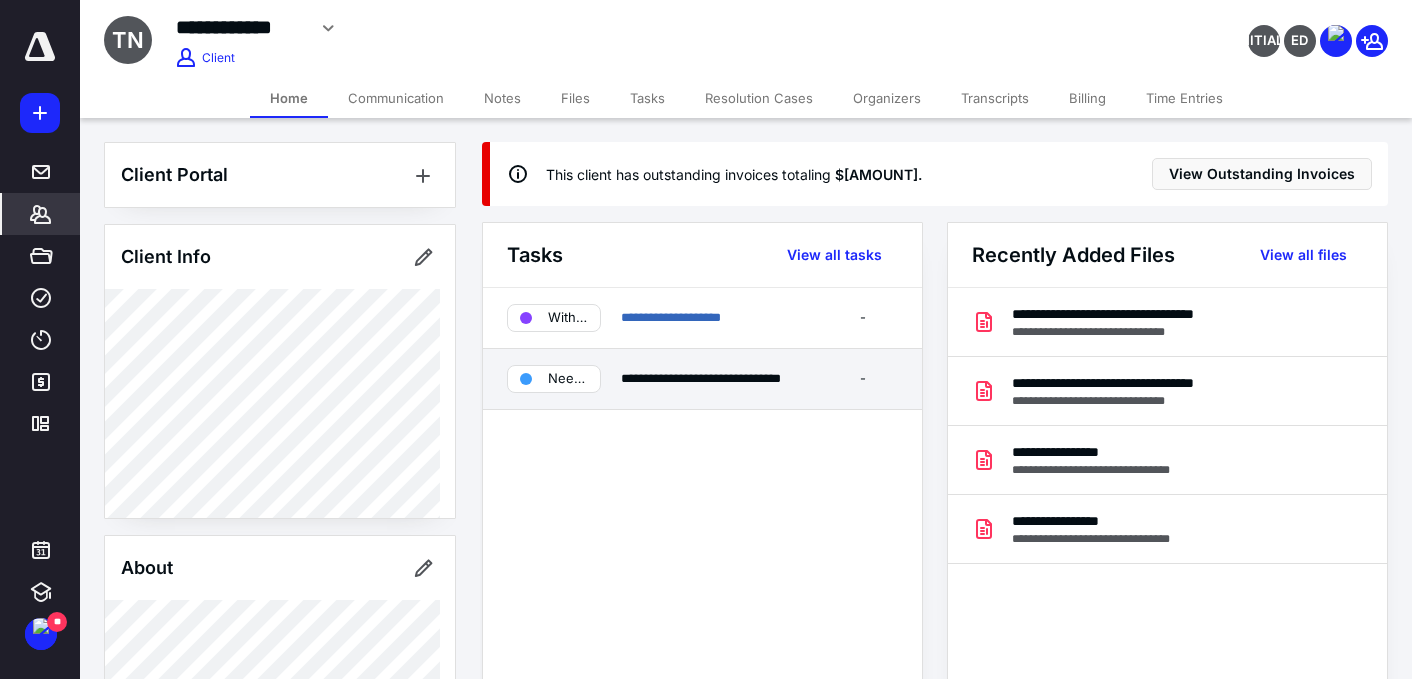 click on "Needs review" at bounding box center [568, 318] 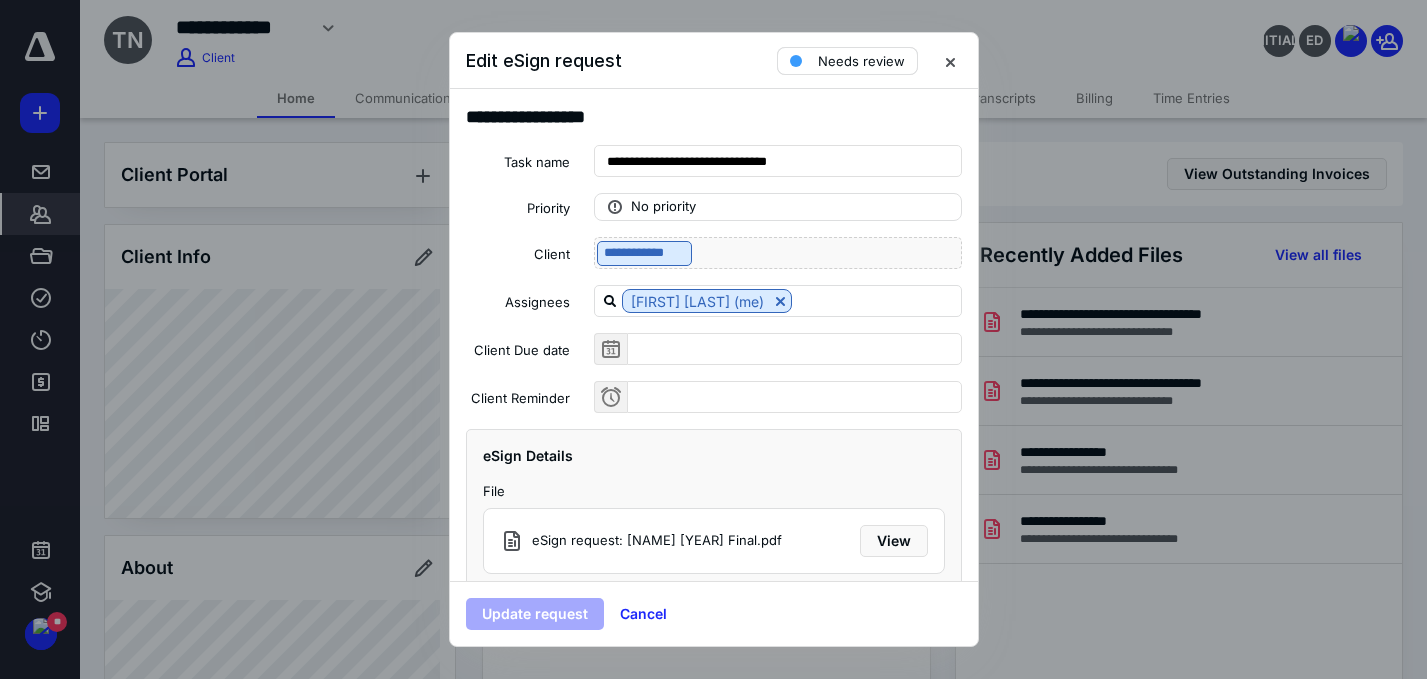 click on "Needs review" at bounding box center [861, 61] 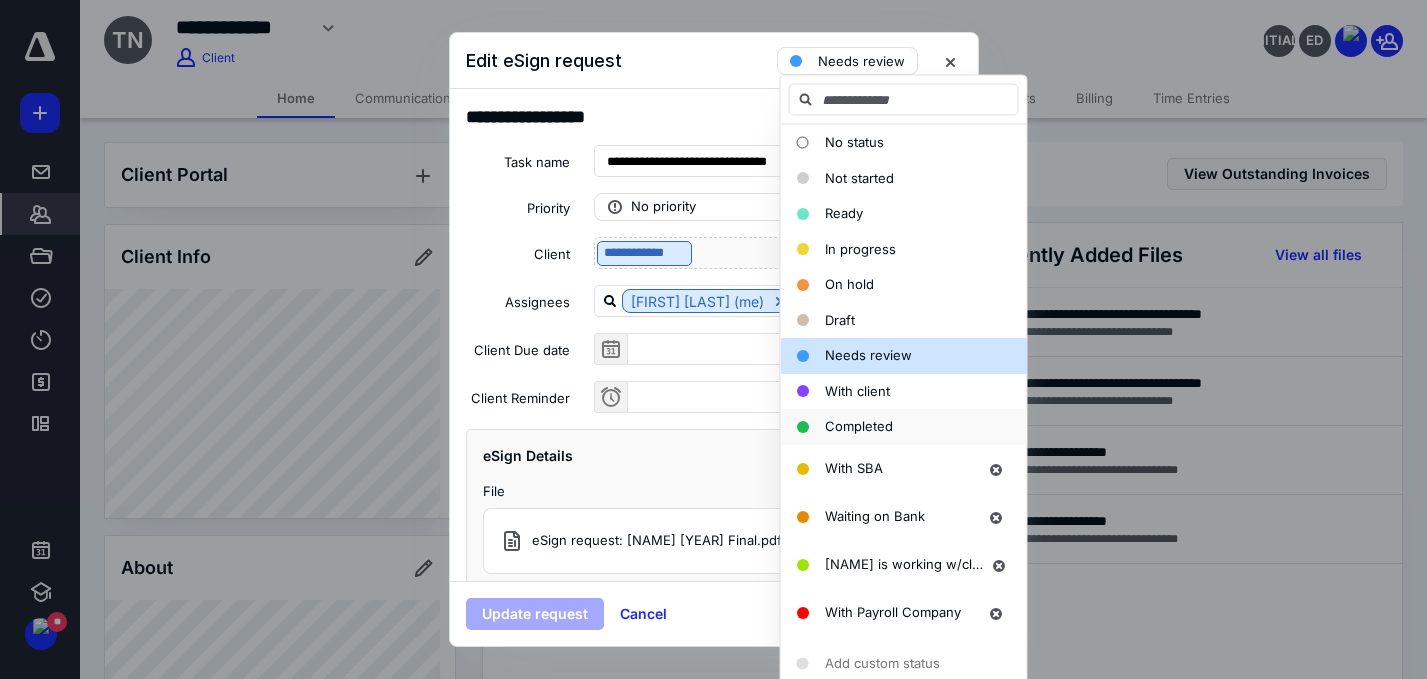 click on "Completed" at bounding box center (892, 143) 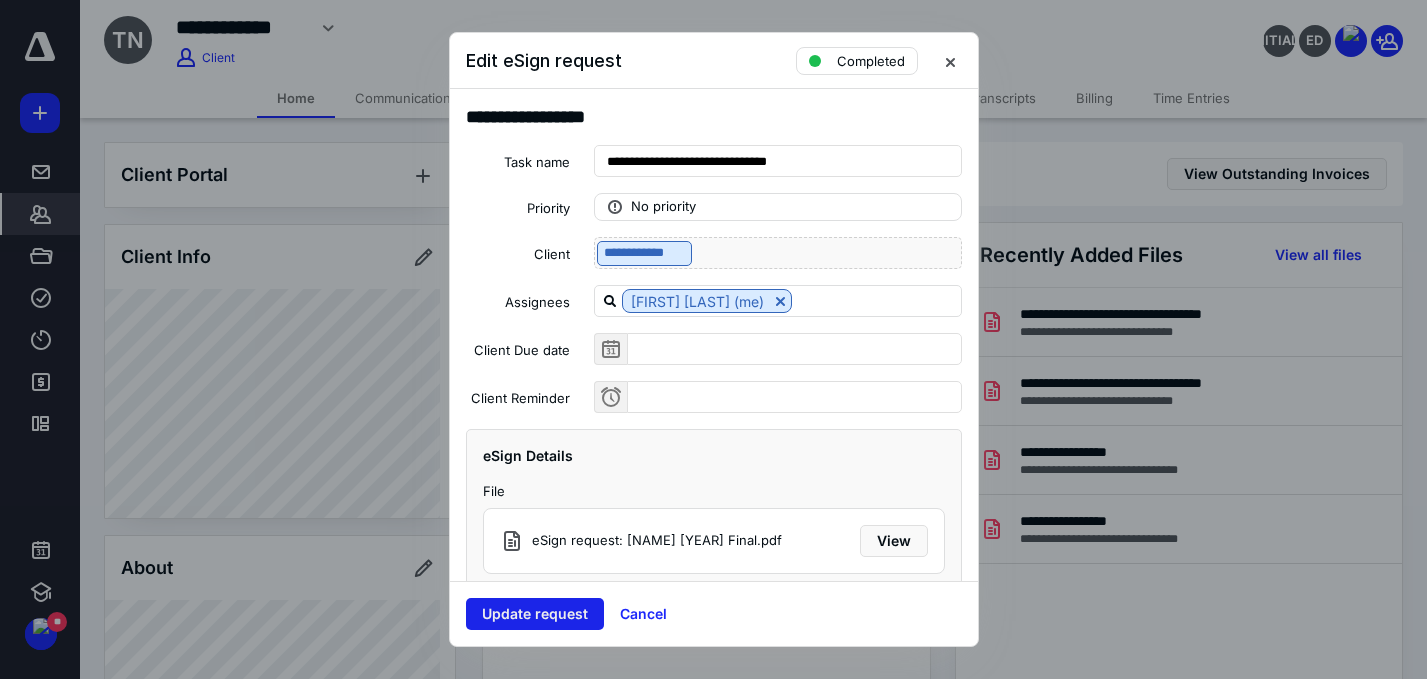 click on "Update request" at bounding box center [535, 614] 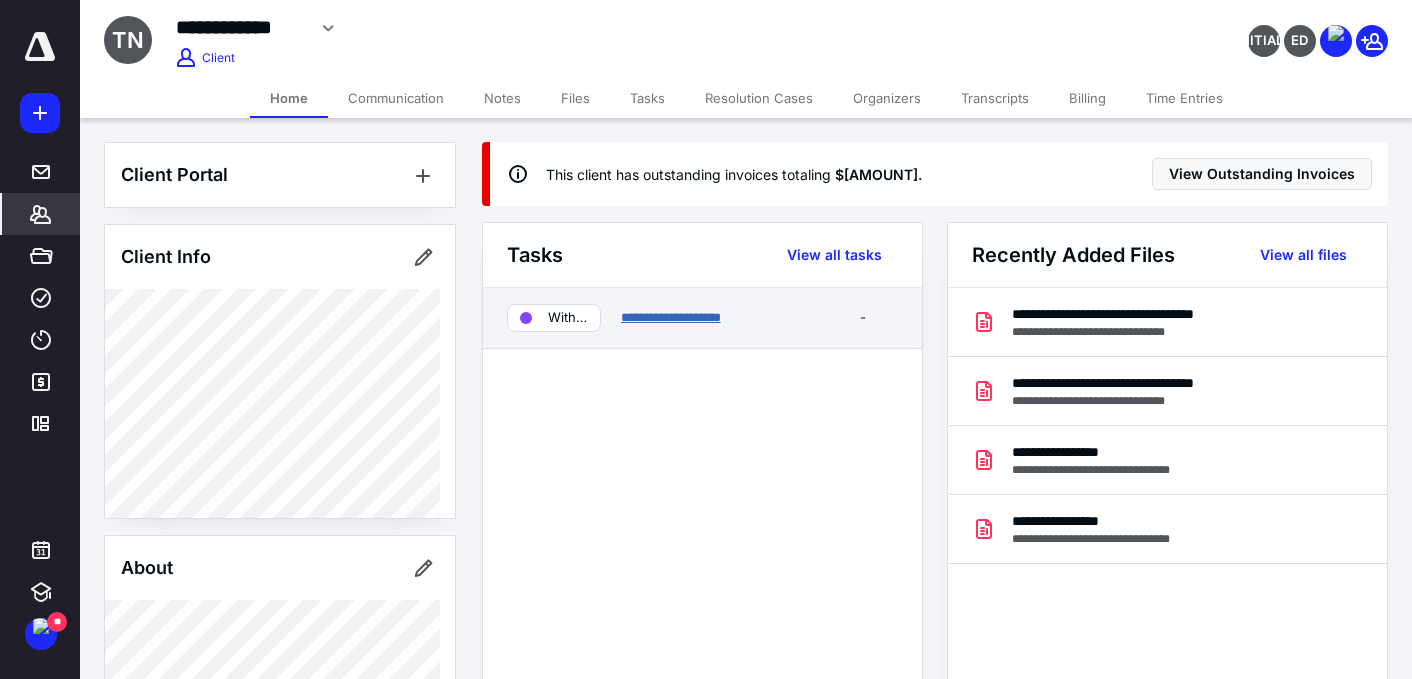 click on "**********" at bounding box center (671, 317) 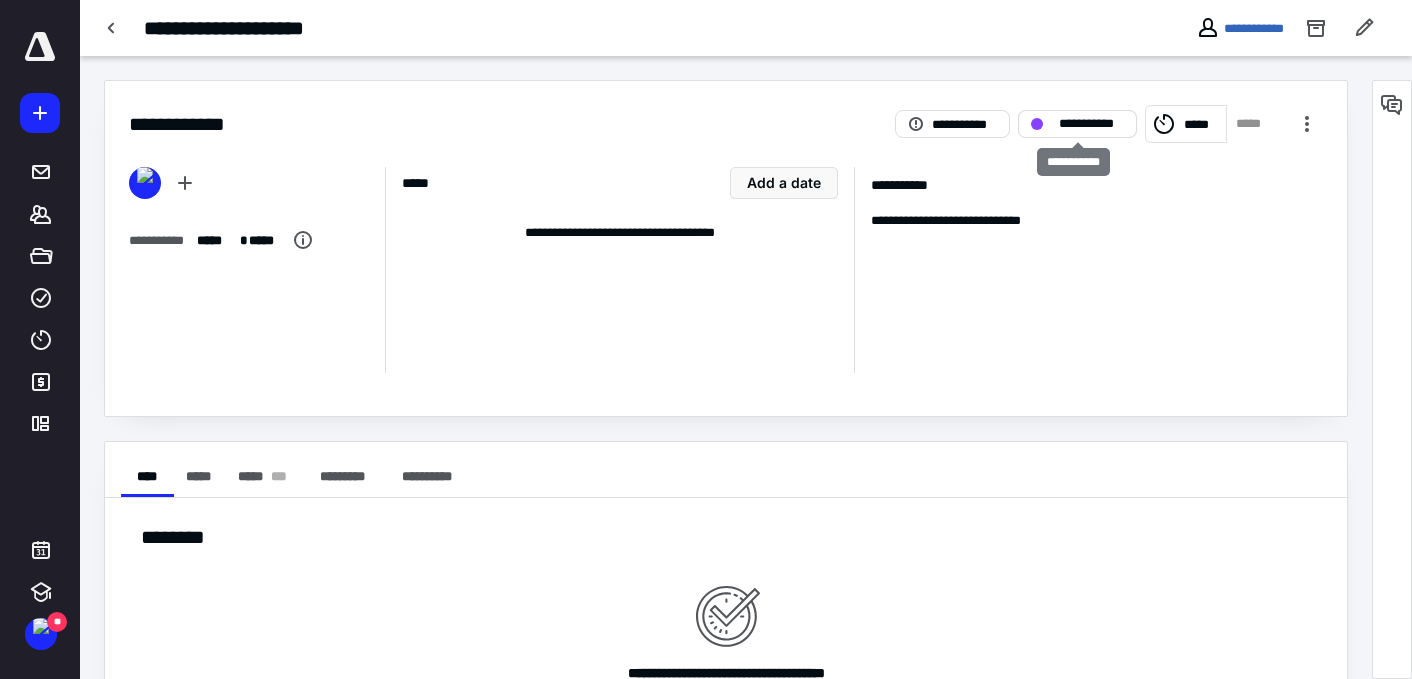 click on "**********" at bounding box center (1077, 124) 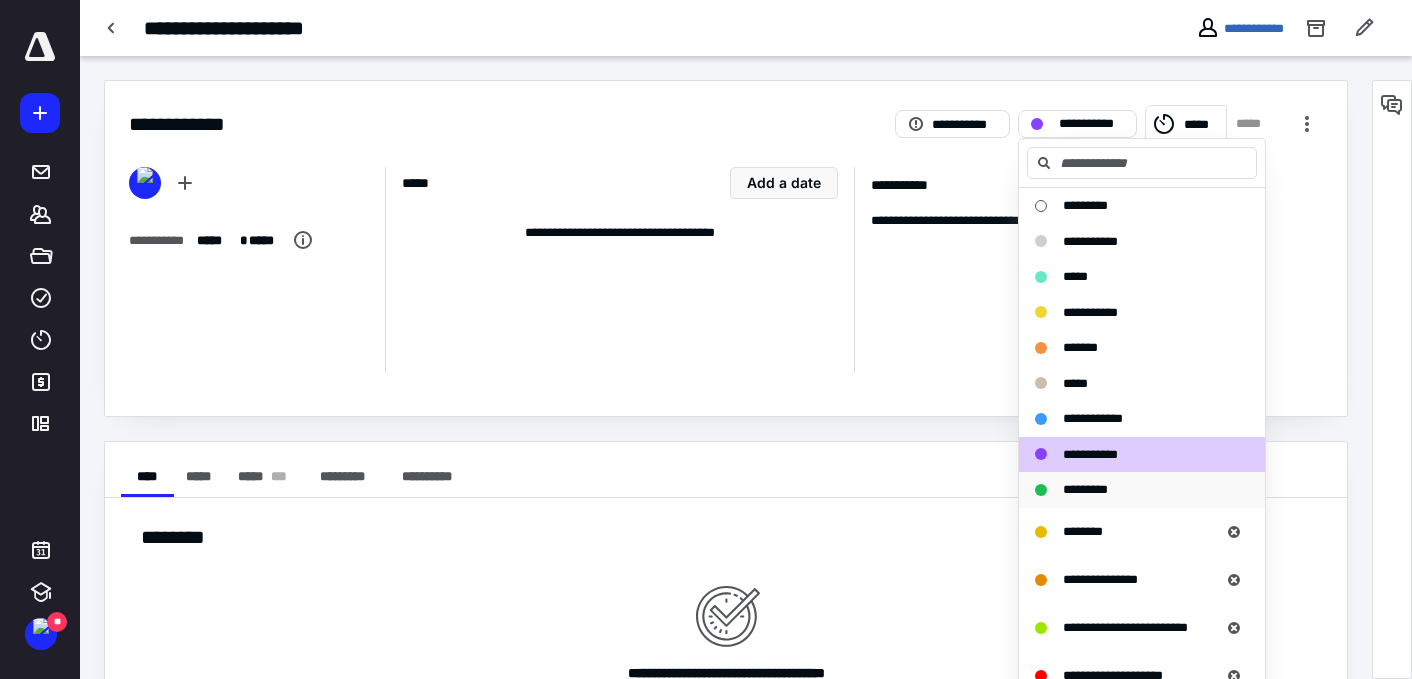 click on "*********" at bounding box center [1085, 205] 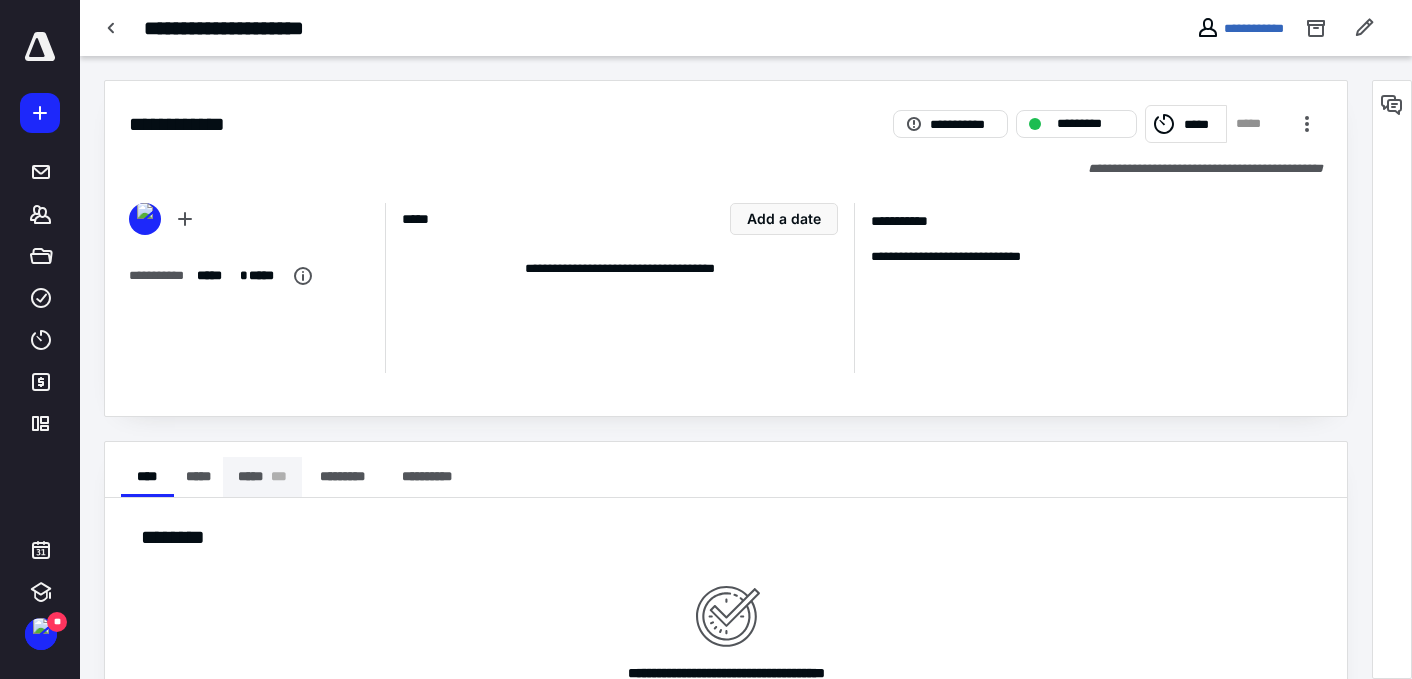 click on "**** * * *" at bounding box center [262, 477] 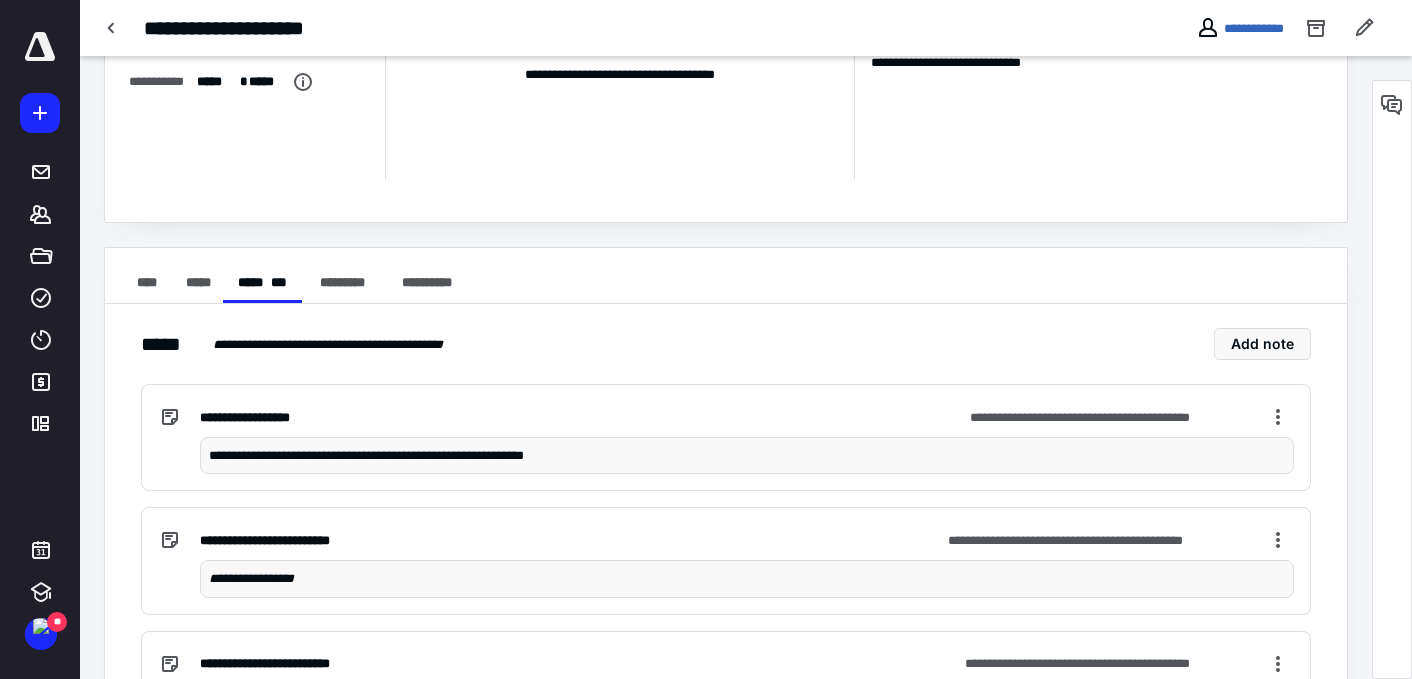 scroll, scrollTop: 301, scrollLeft: 0, axis: vertical 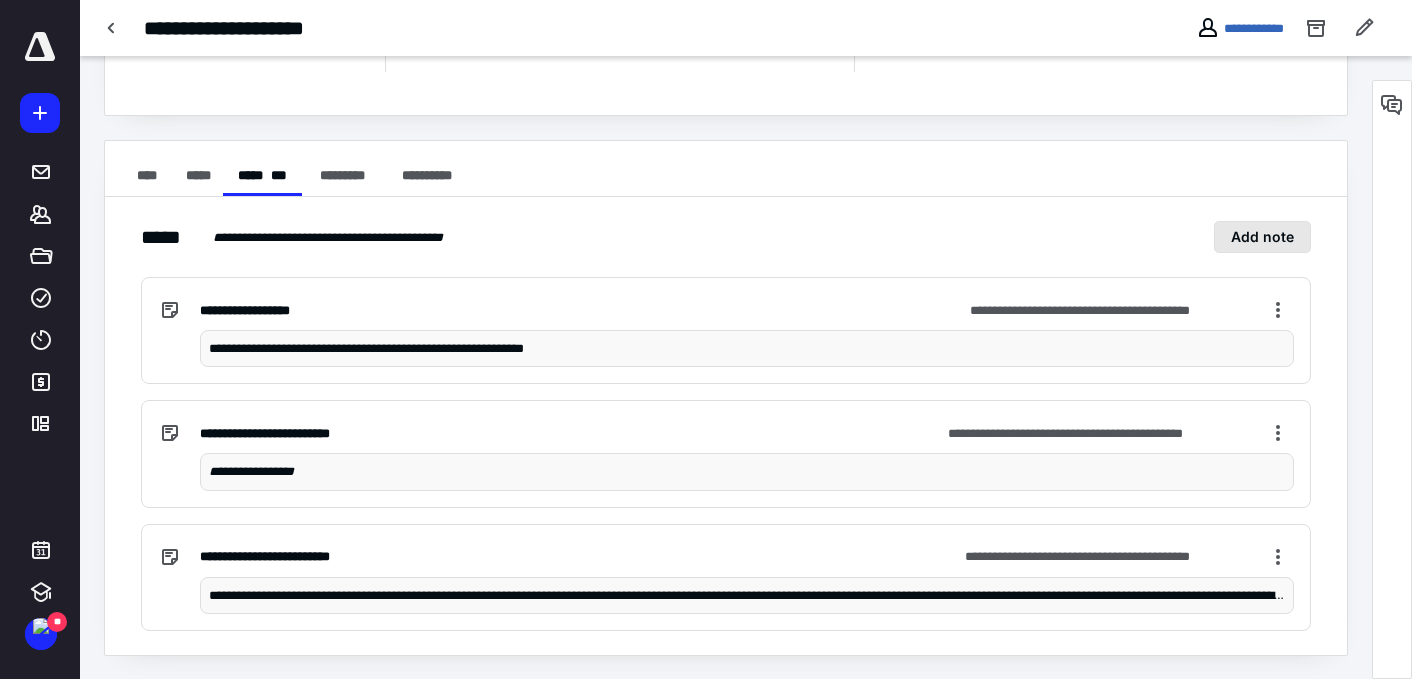 click on "Add note" at bounding box center [1262, 237] 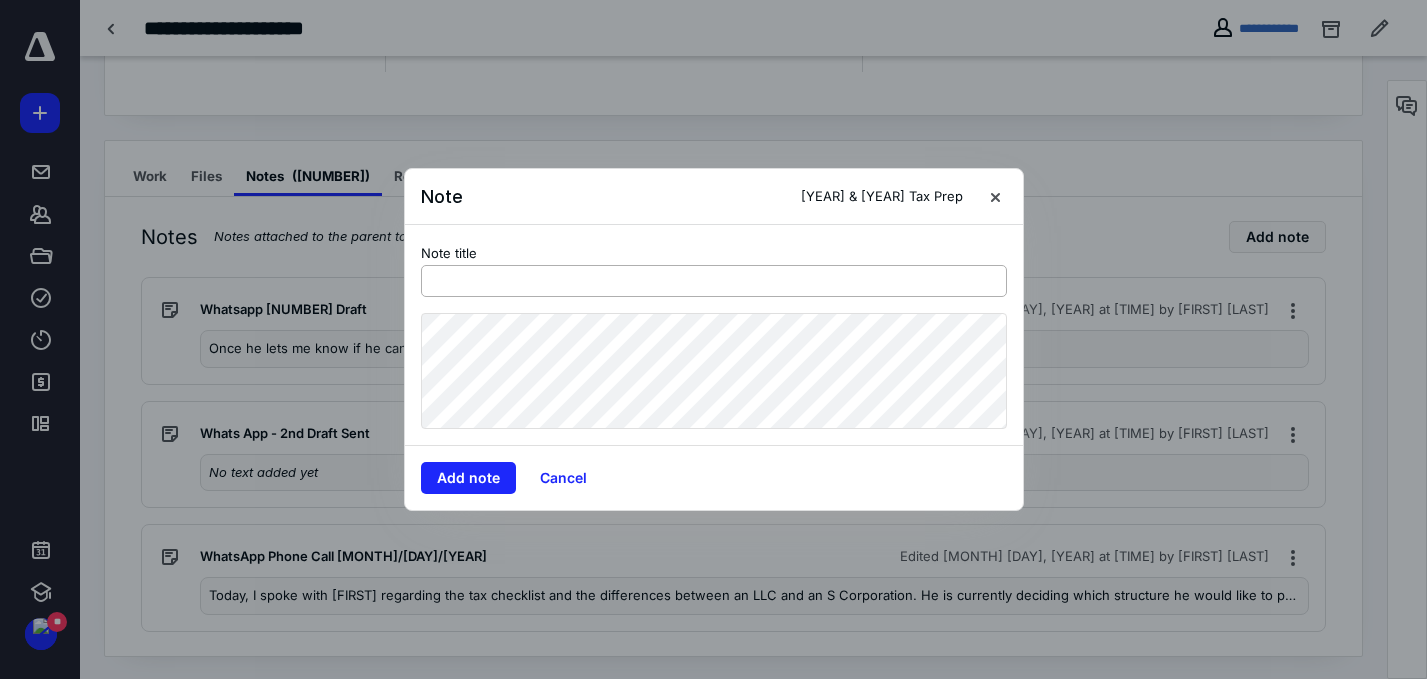 click at bounding box center (714, 281) 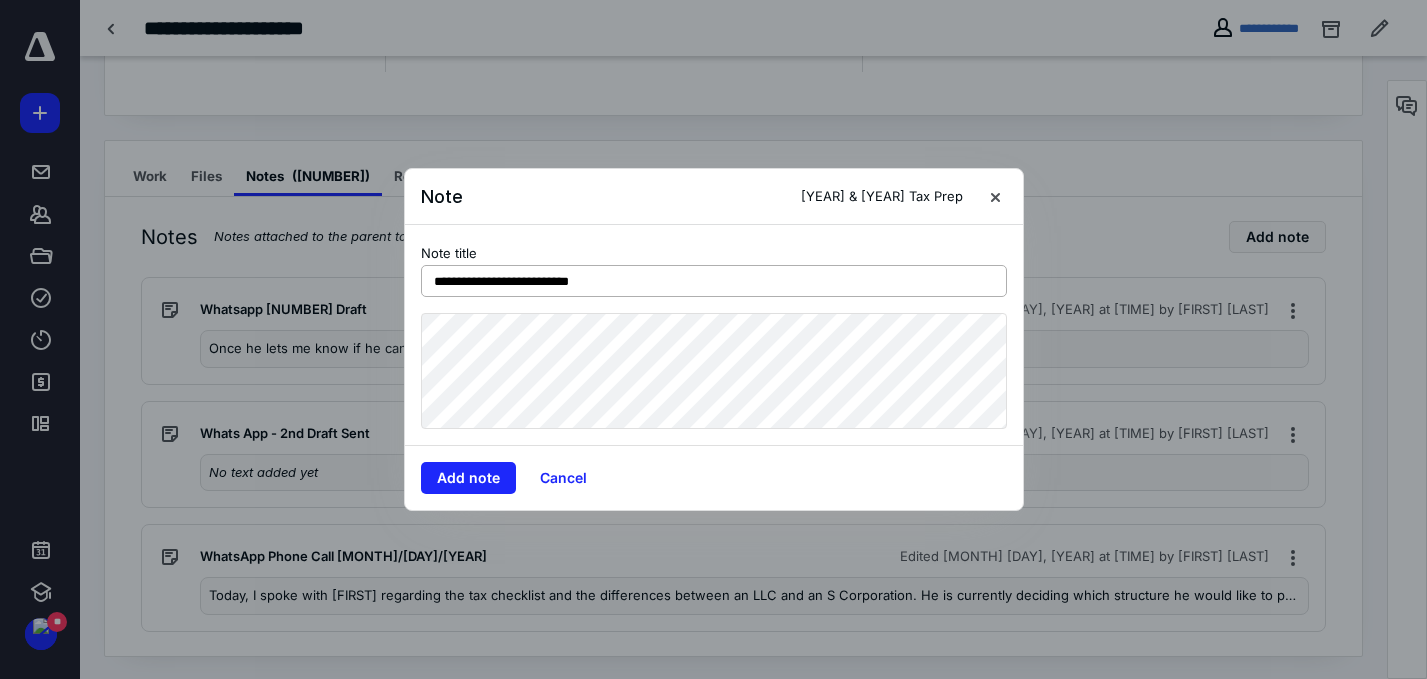 type on "**********" 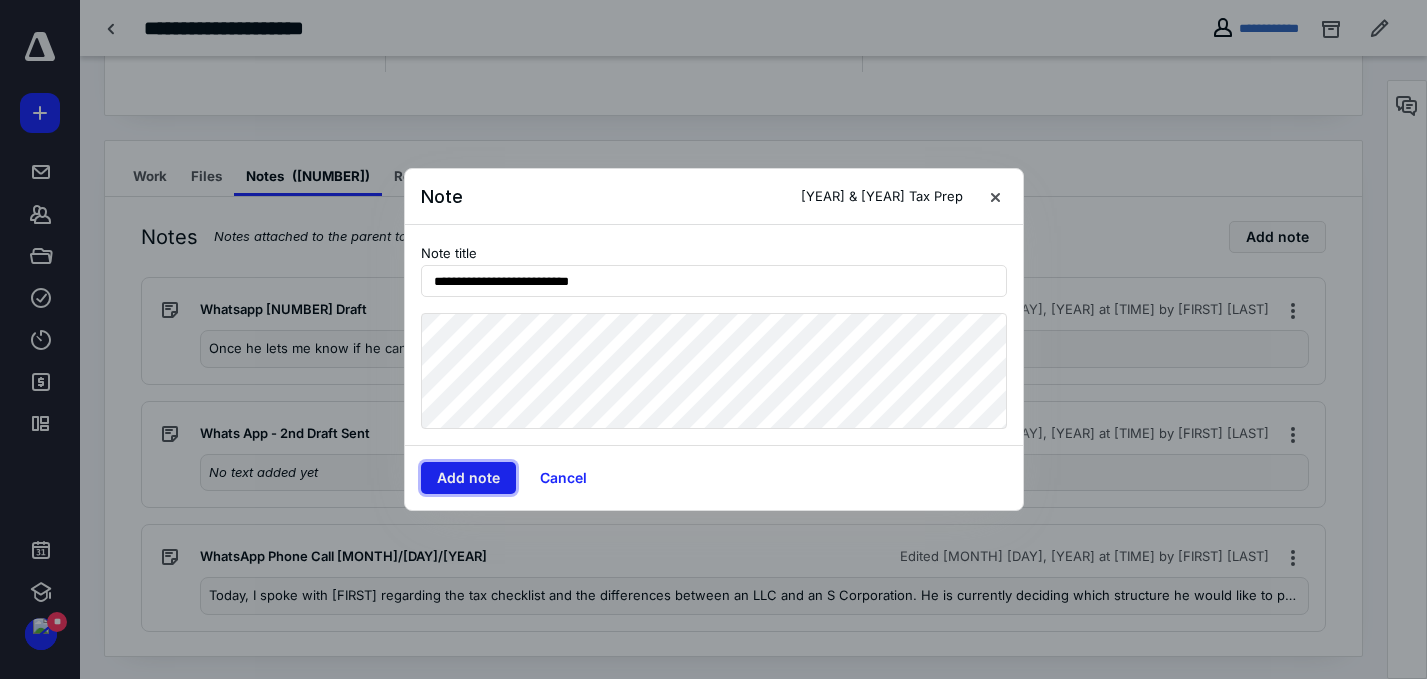 click on "Add note" at bounding box center (468, 478) 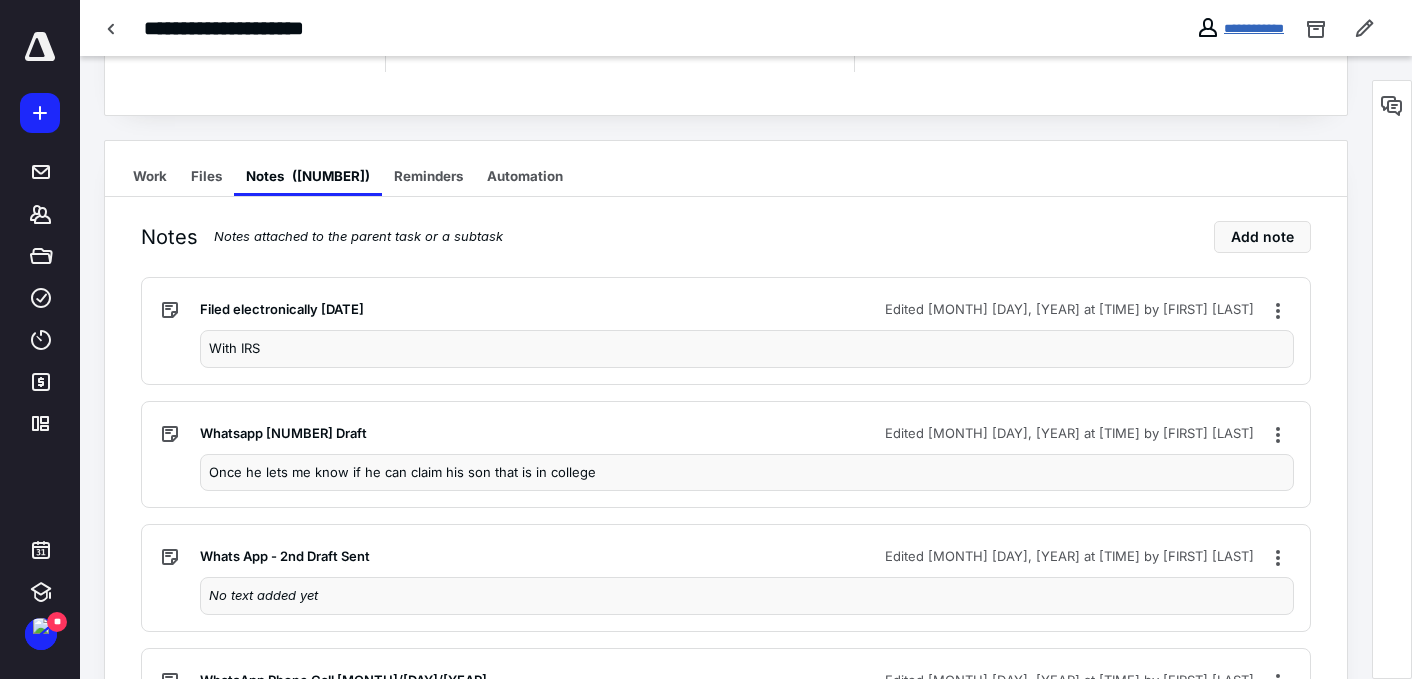 click on "**********" at bounding box center (1254, 28) 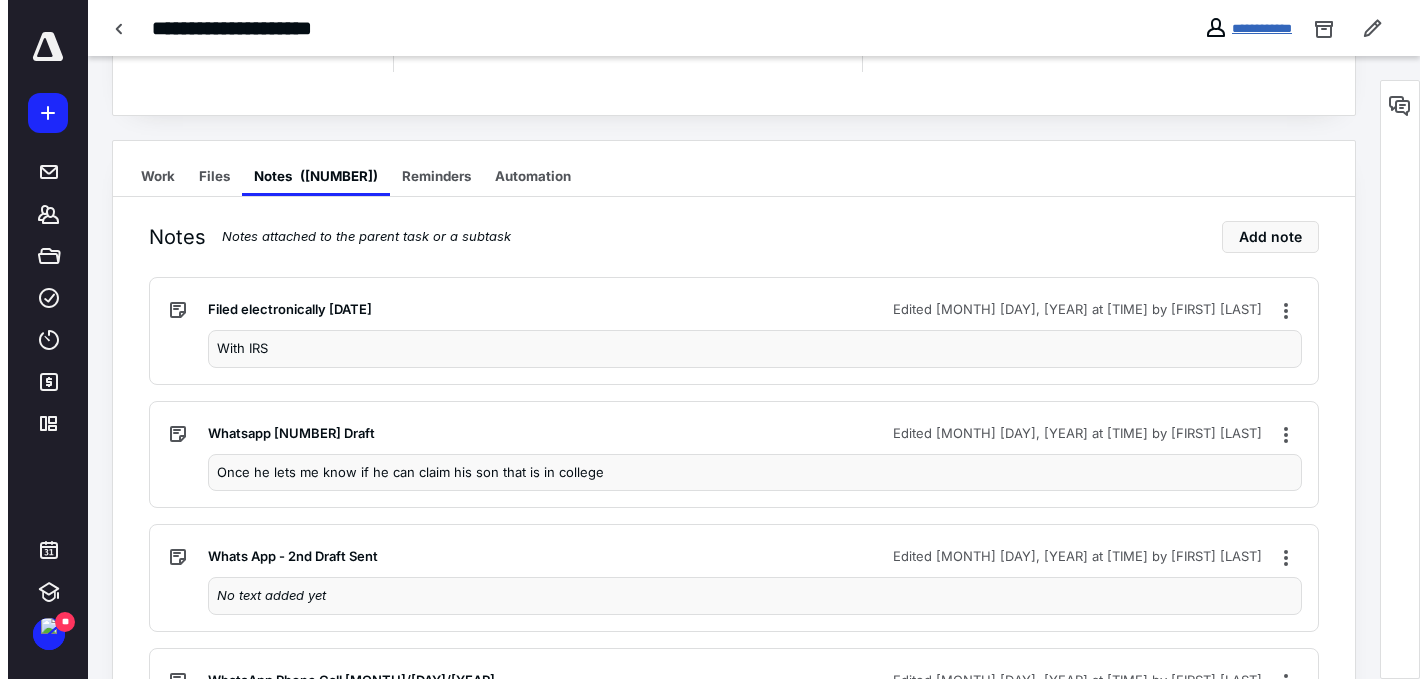 scroll, scrollTop: 0, scrollLeft: 0, axis: both 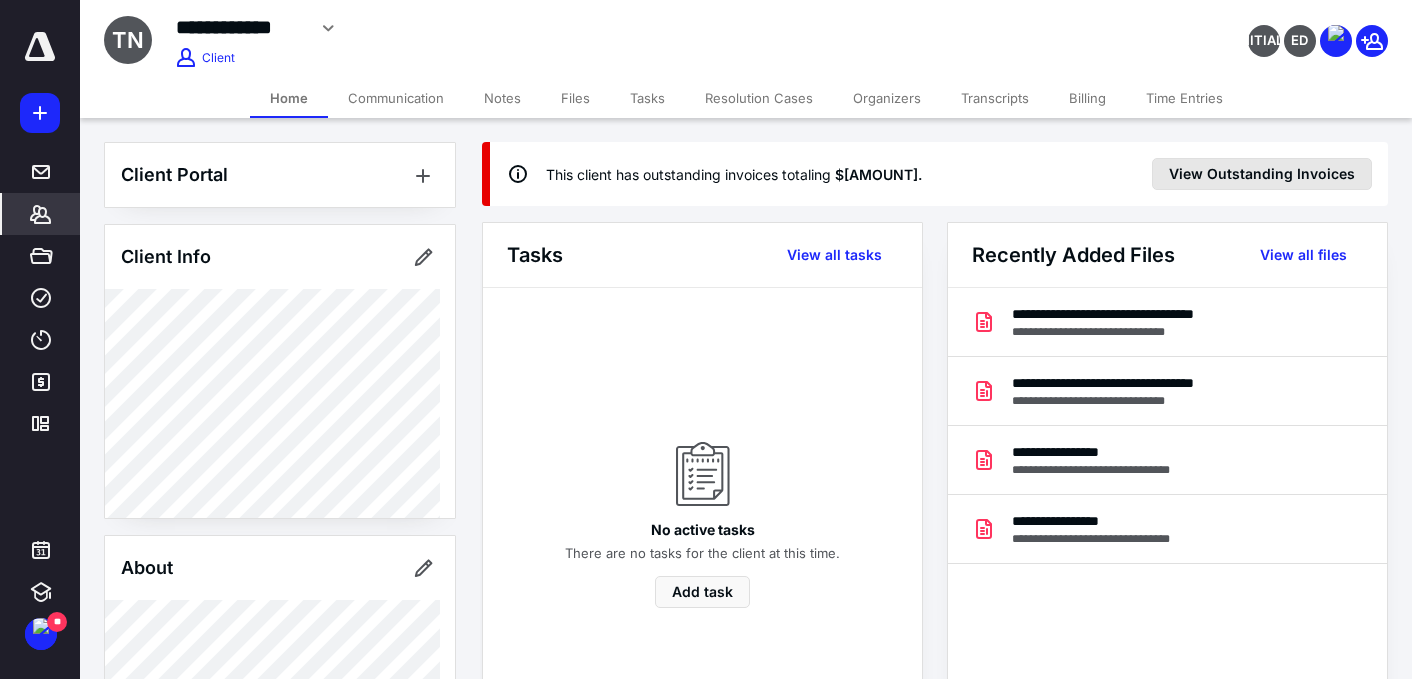 click on "View Outstanding Invoices" at bounding box center [1262, 174] 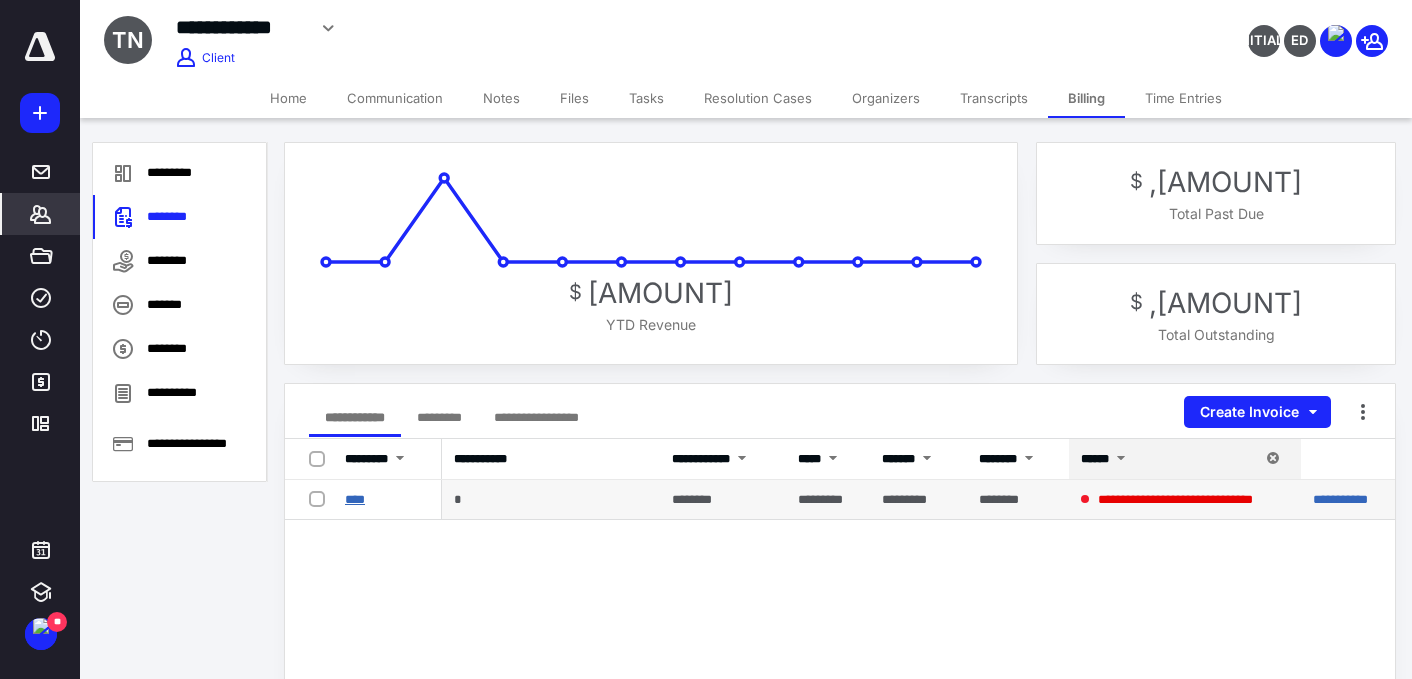 click on "****" at bounding box center (355, 499) 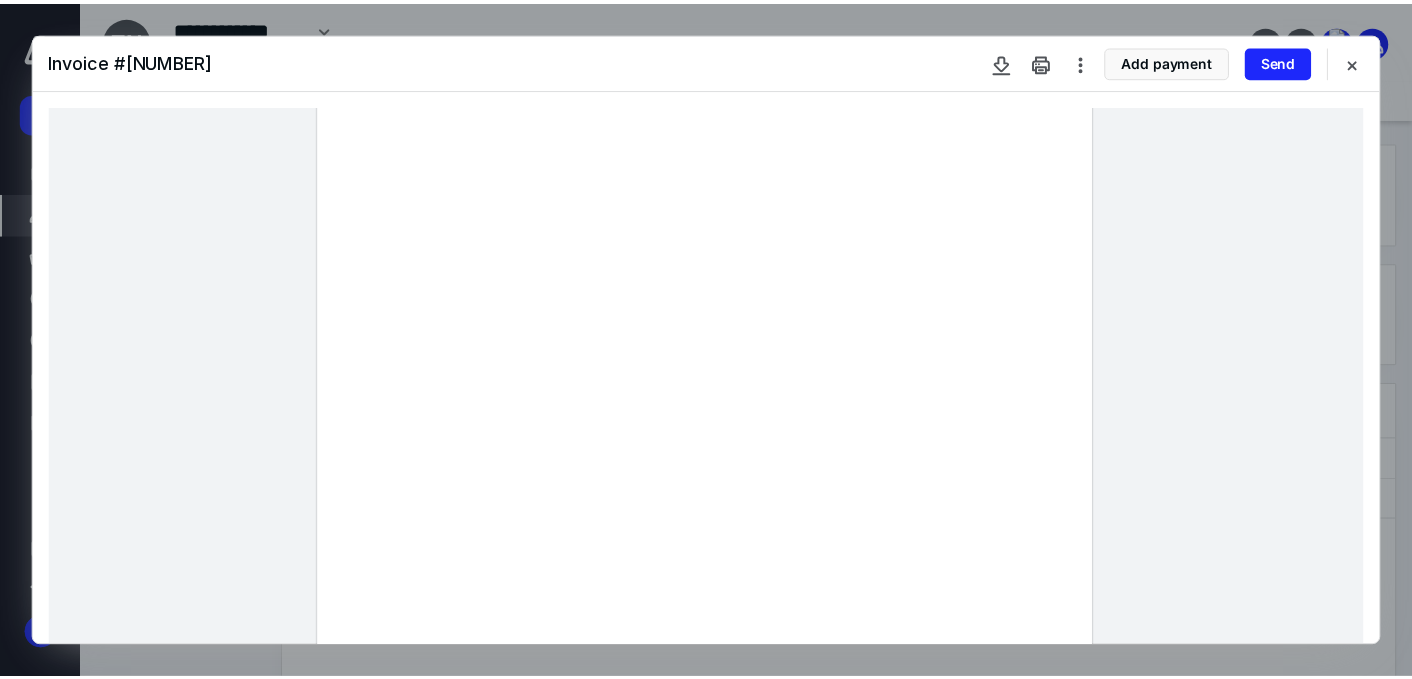 scroll, scrollTop: 232, scrollLeft: 0, axis: vertical 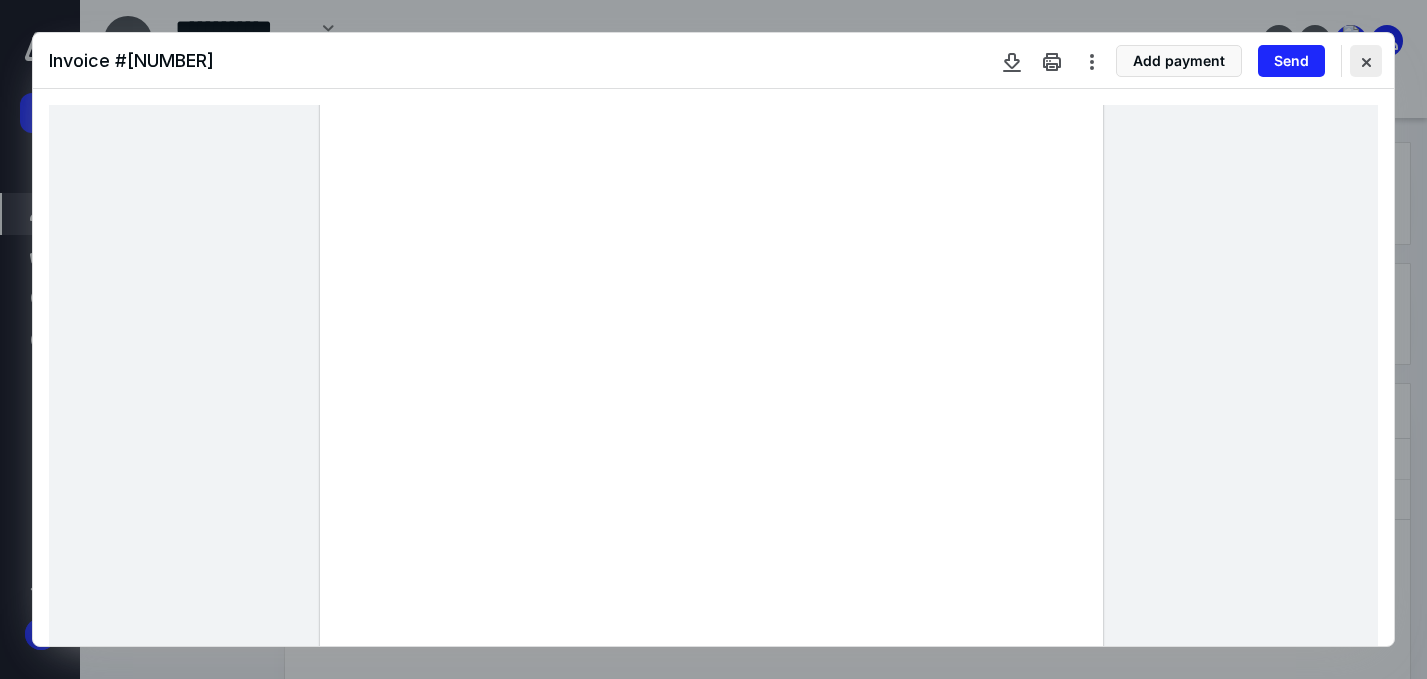click at bounding box center [1366, 61] 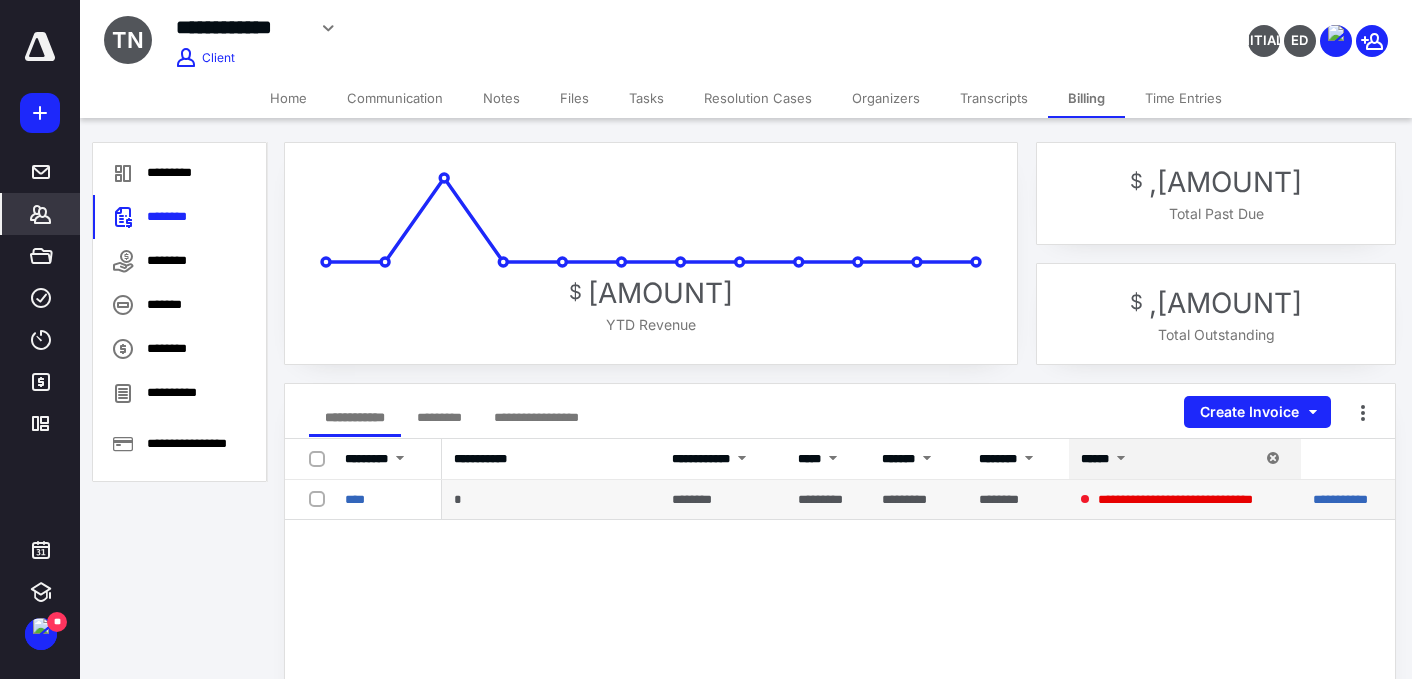 click on "****" at bounding box center [387, 500] 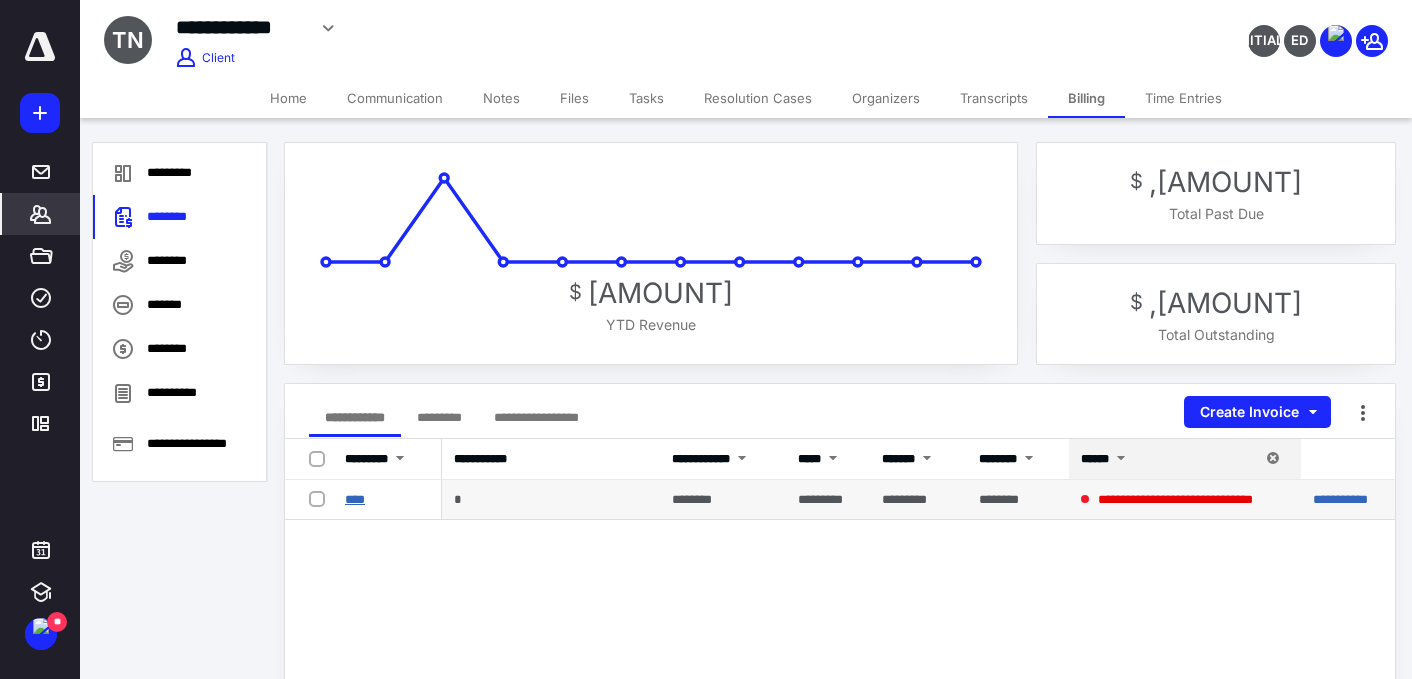 click on "****" at bounding box center (355, 499) 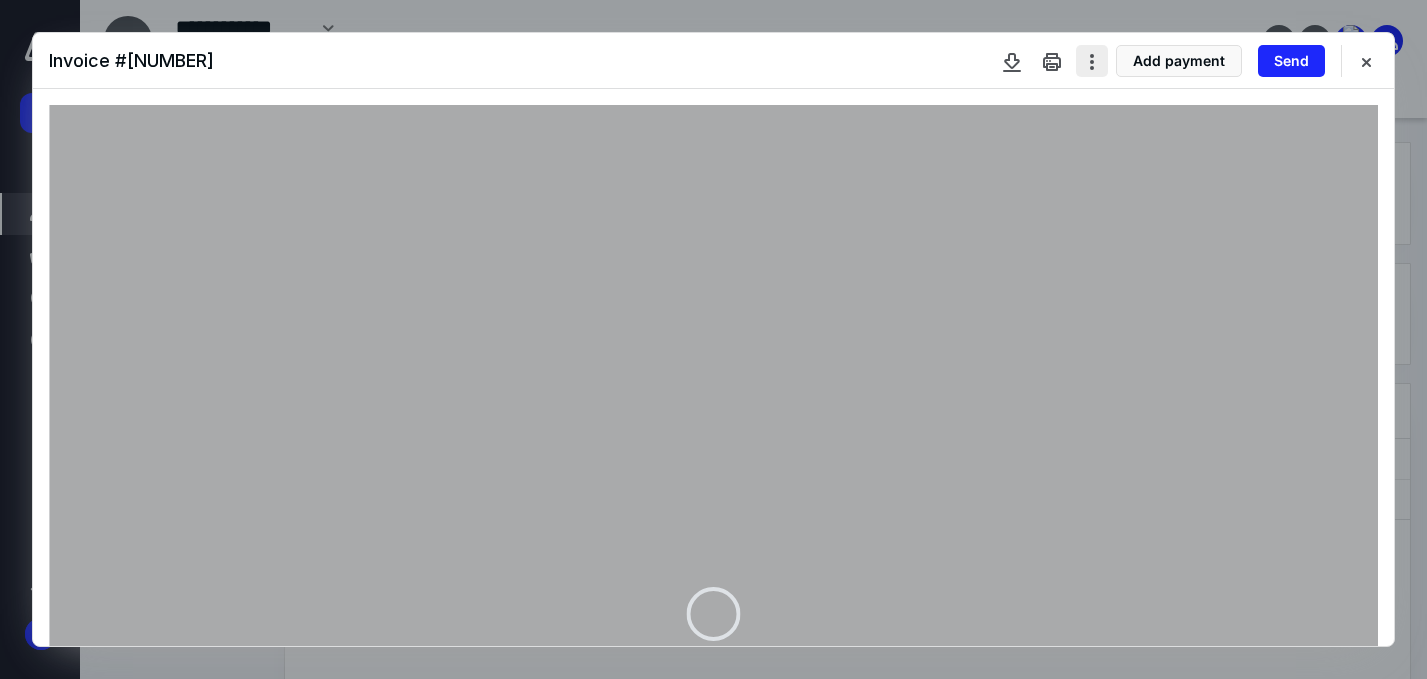 click at bounding box center [1092, 61] 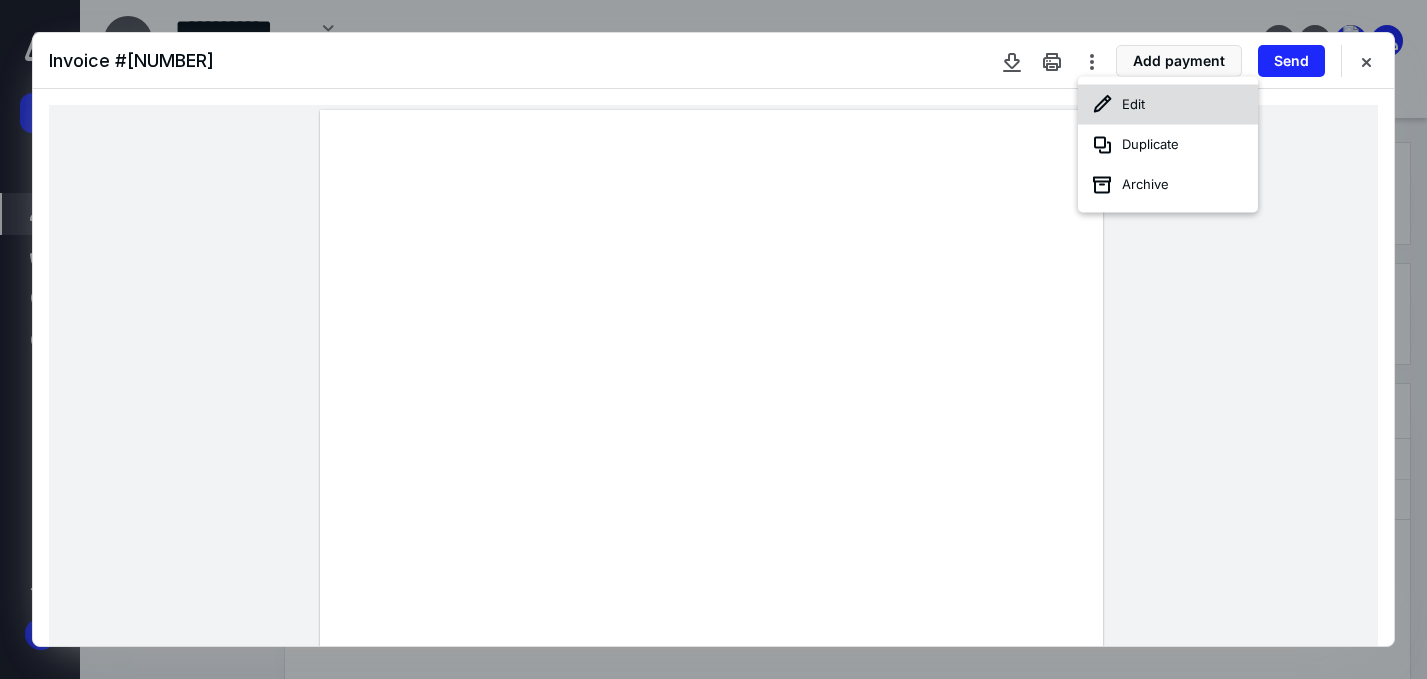 click at bounding box center (1102, 105) 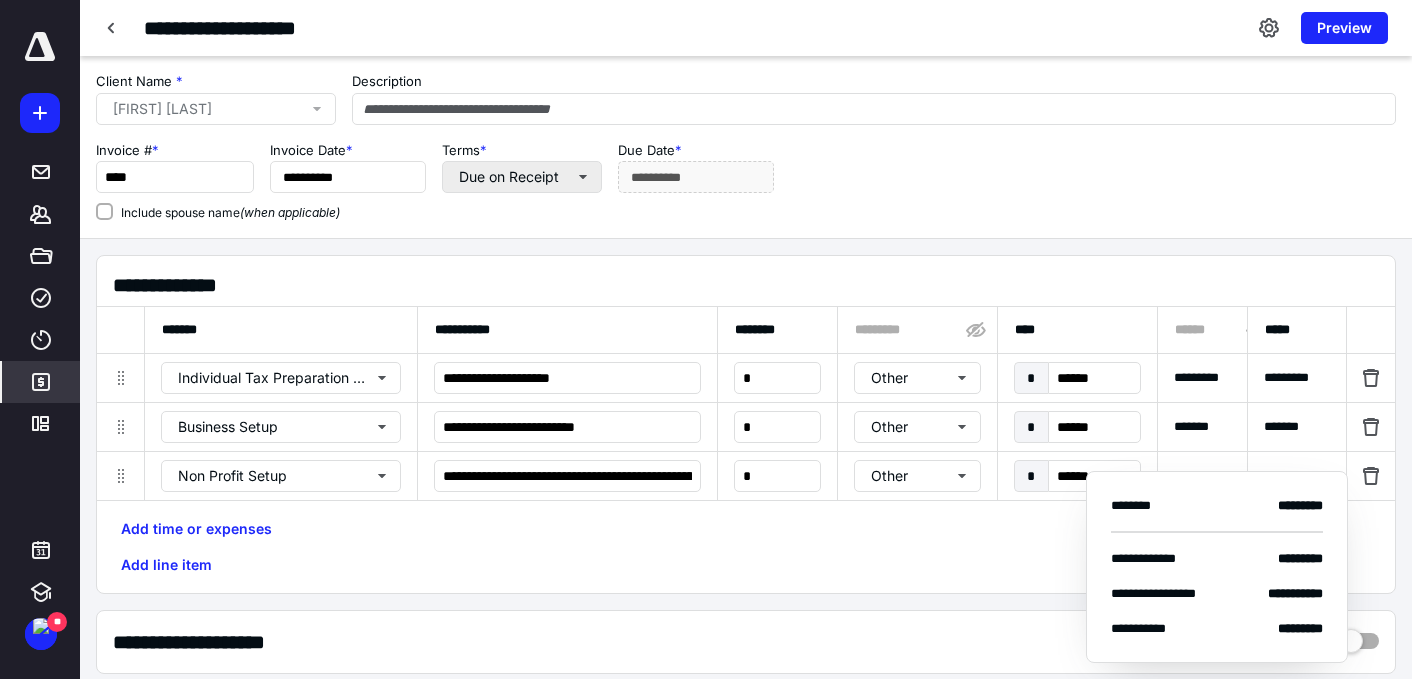 click on "Due on Receipt" at bounding box center (216, 109) 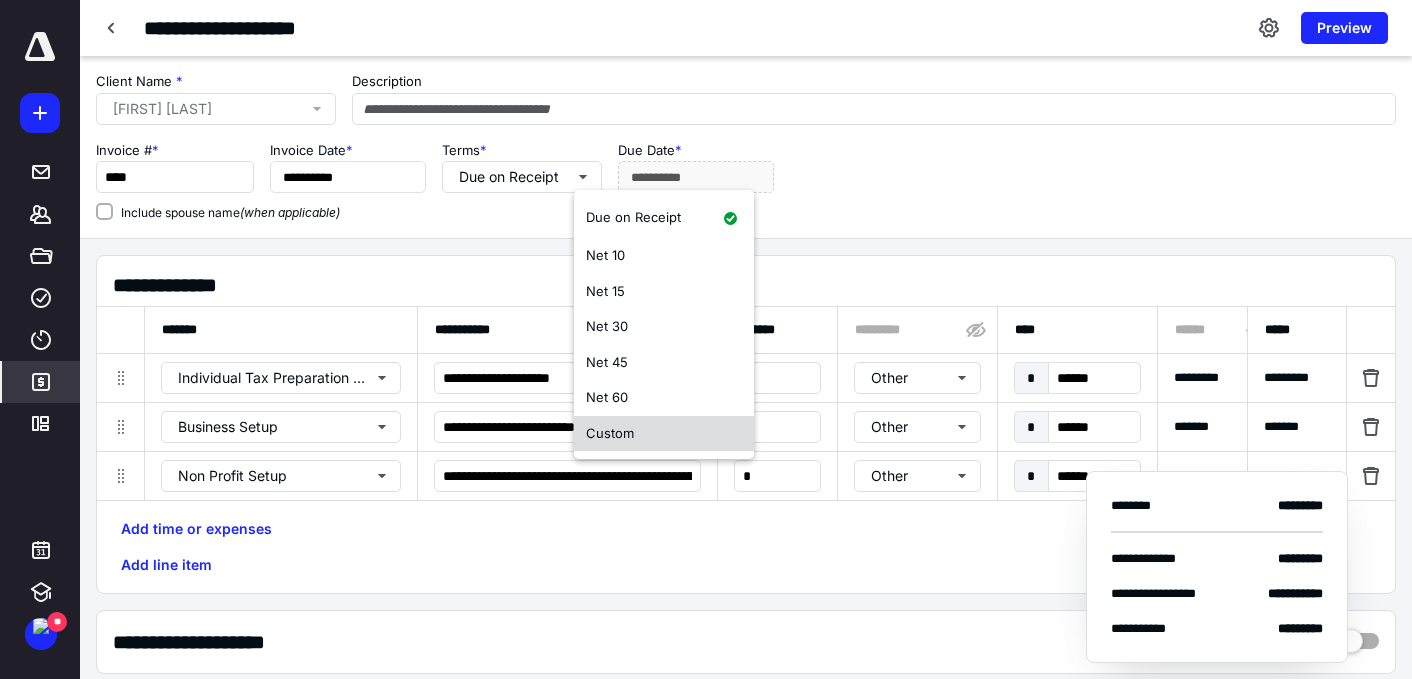 click on "Custom" at bounding box center [633, 217] 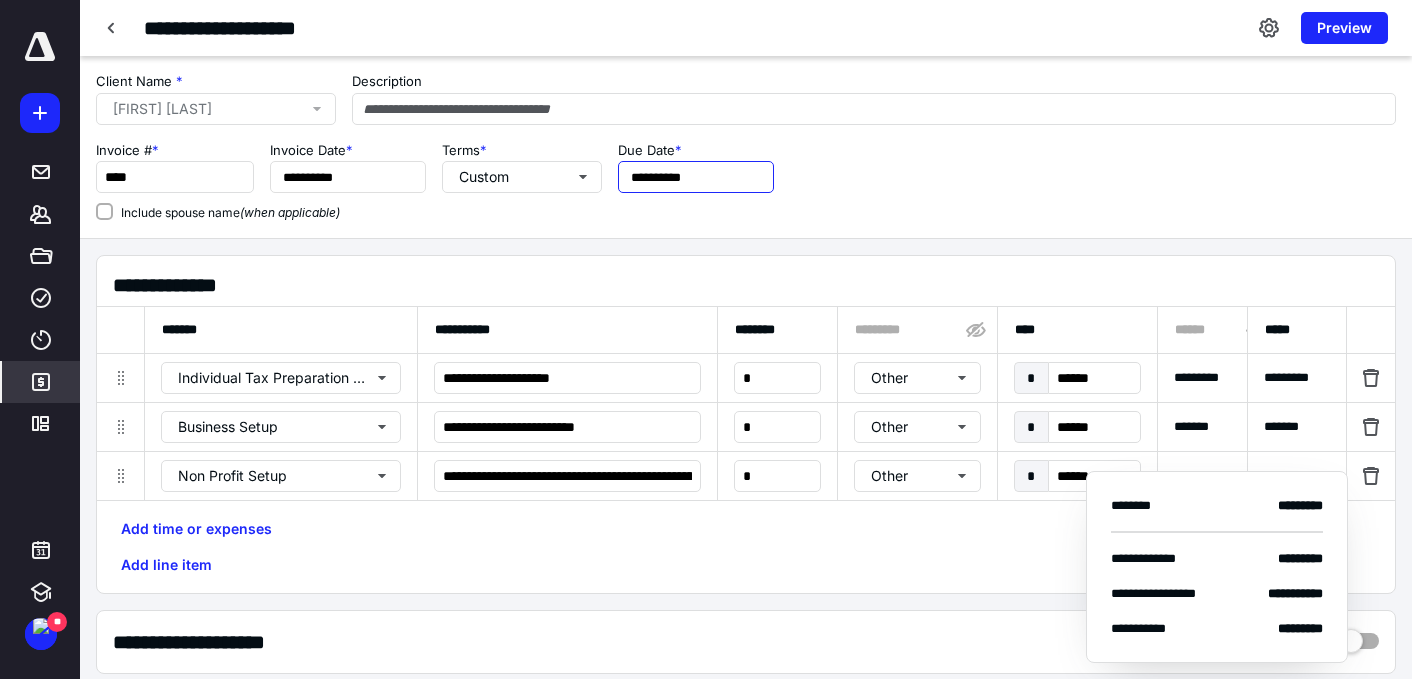click on "**********" at bounding box center (348, 177) 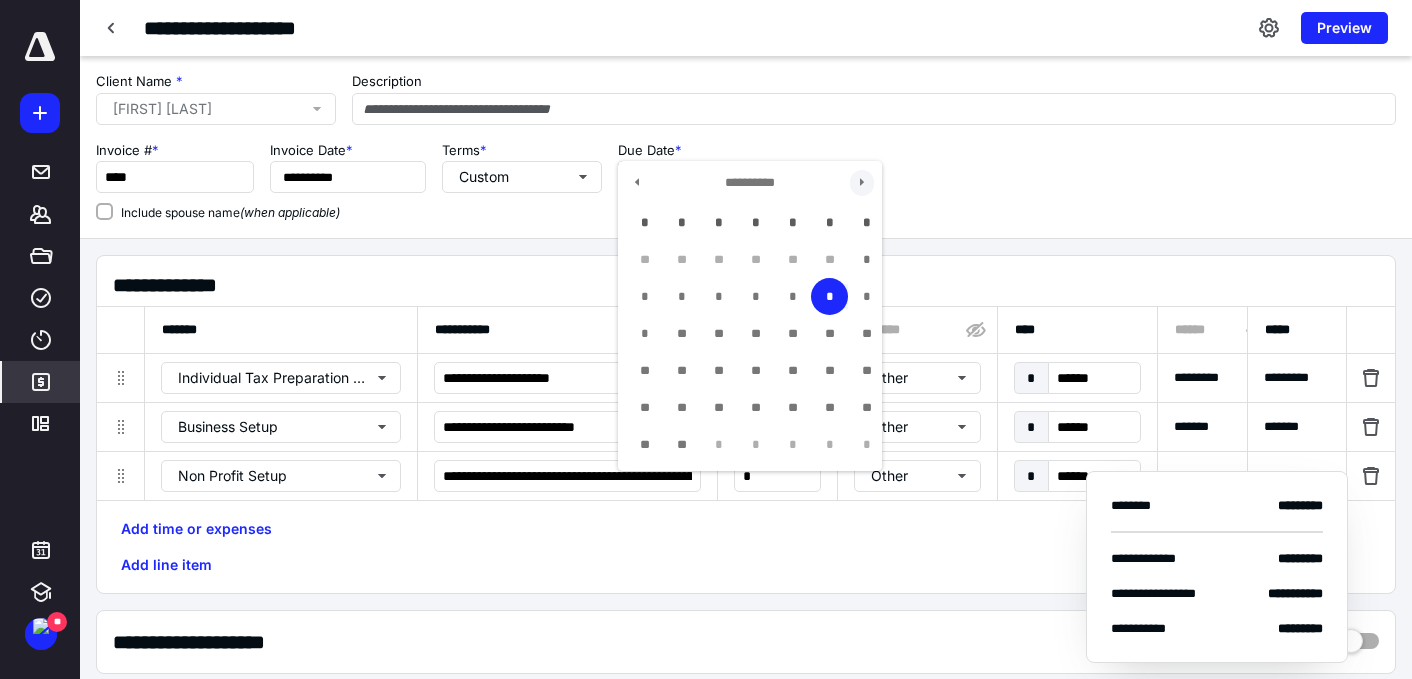 click at bounding box center (862, 183) 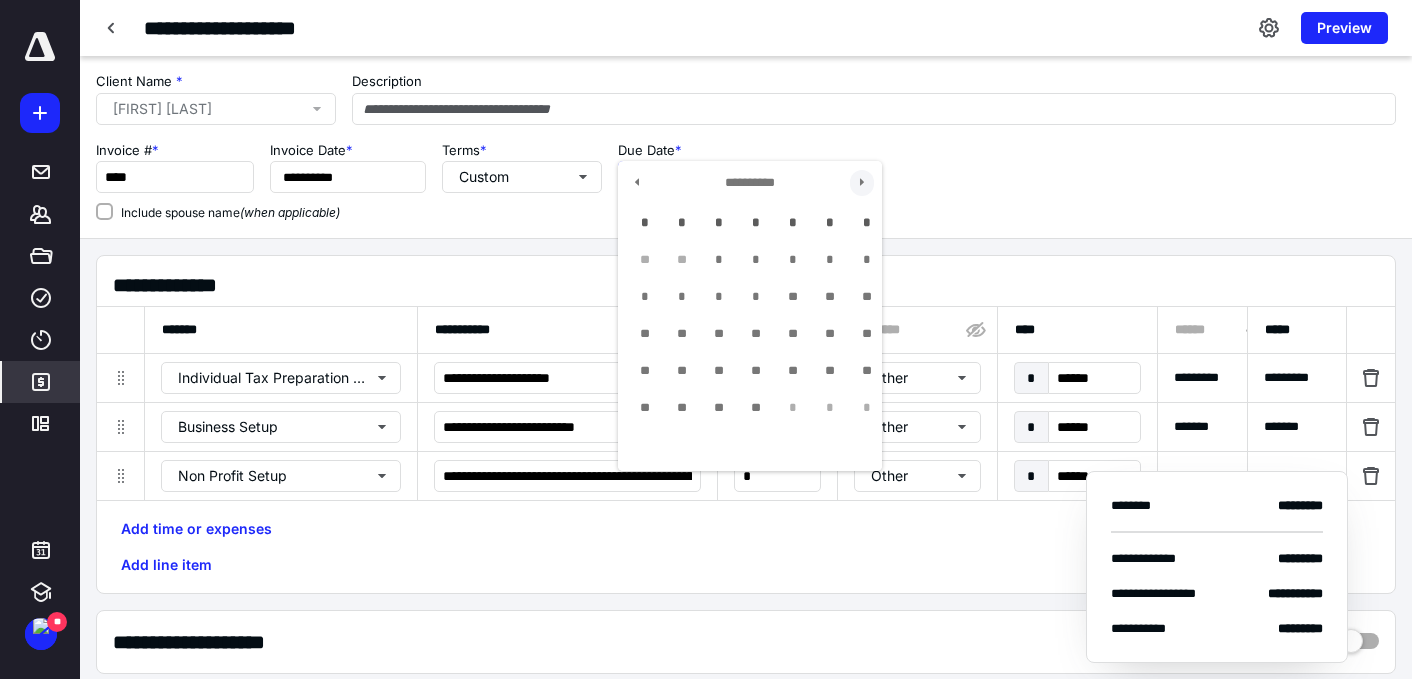 click at bounding box center [862, 183] 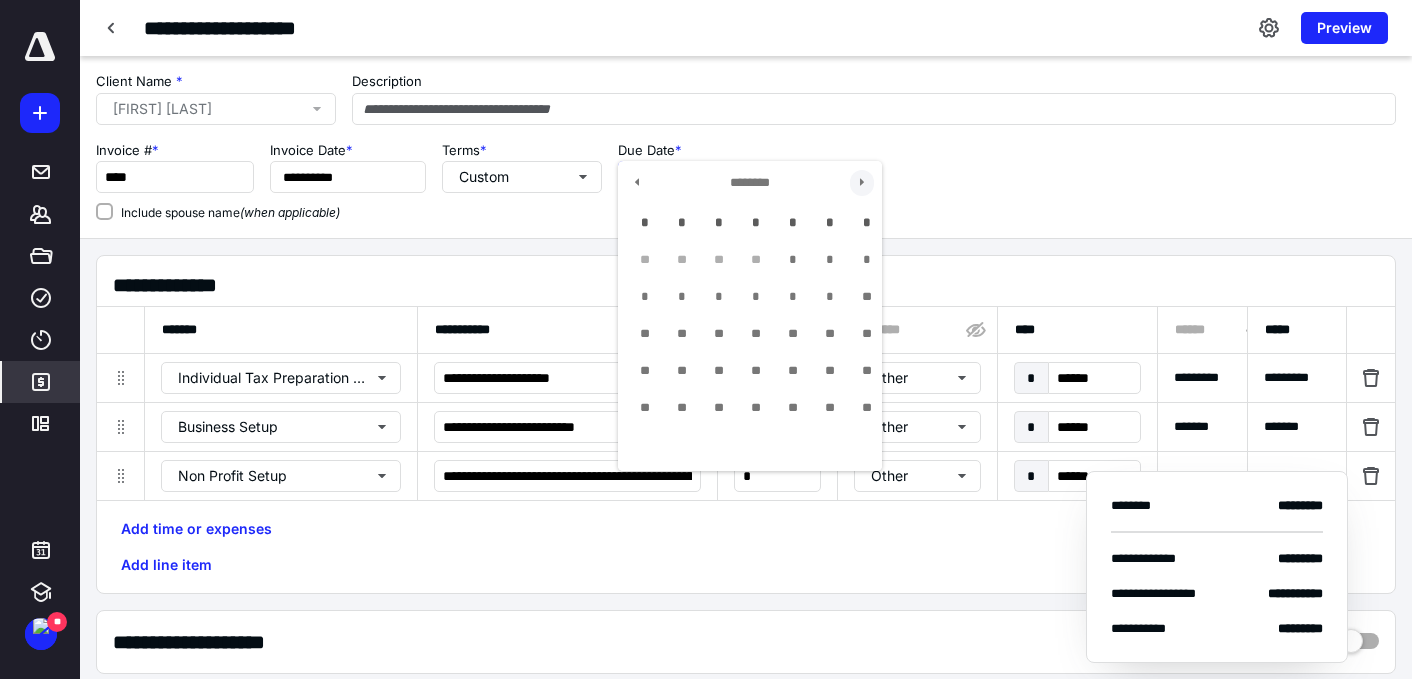 click at bounding box center [862, 183] 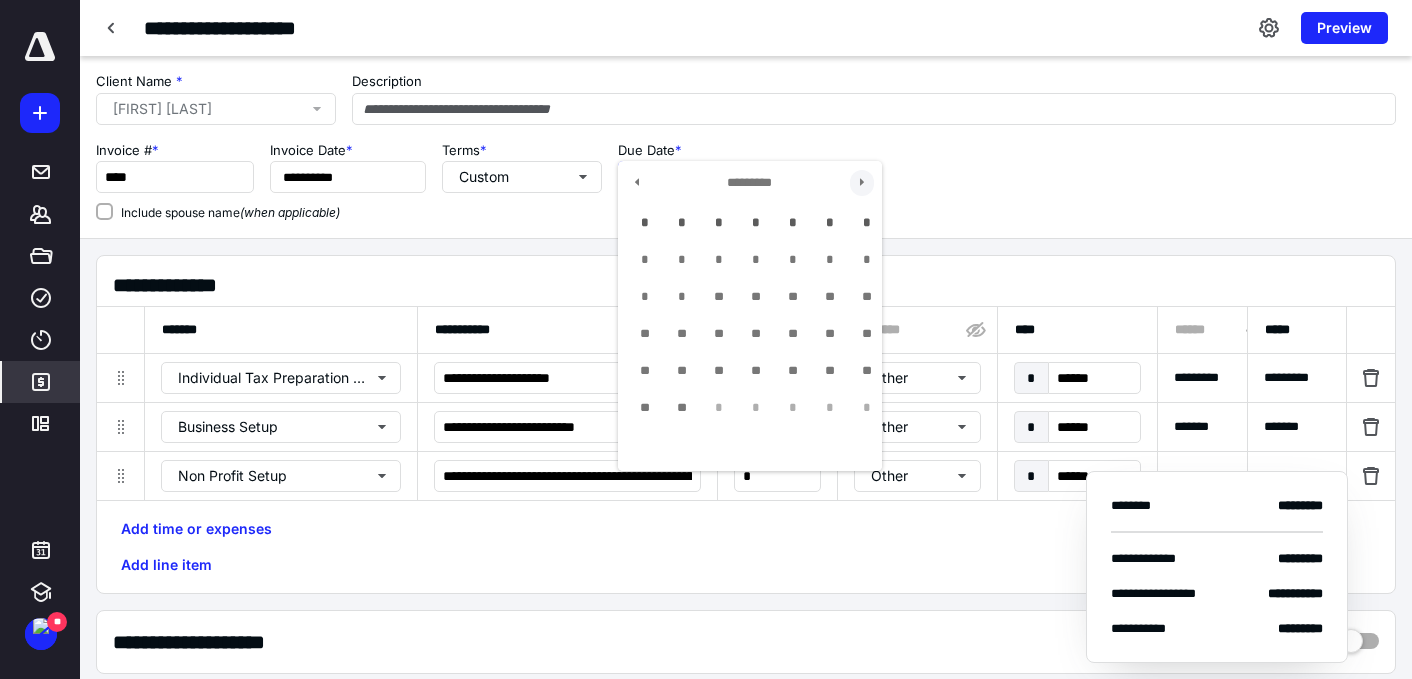 click at bounding box center [862, 183] 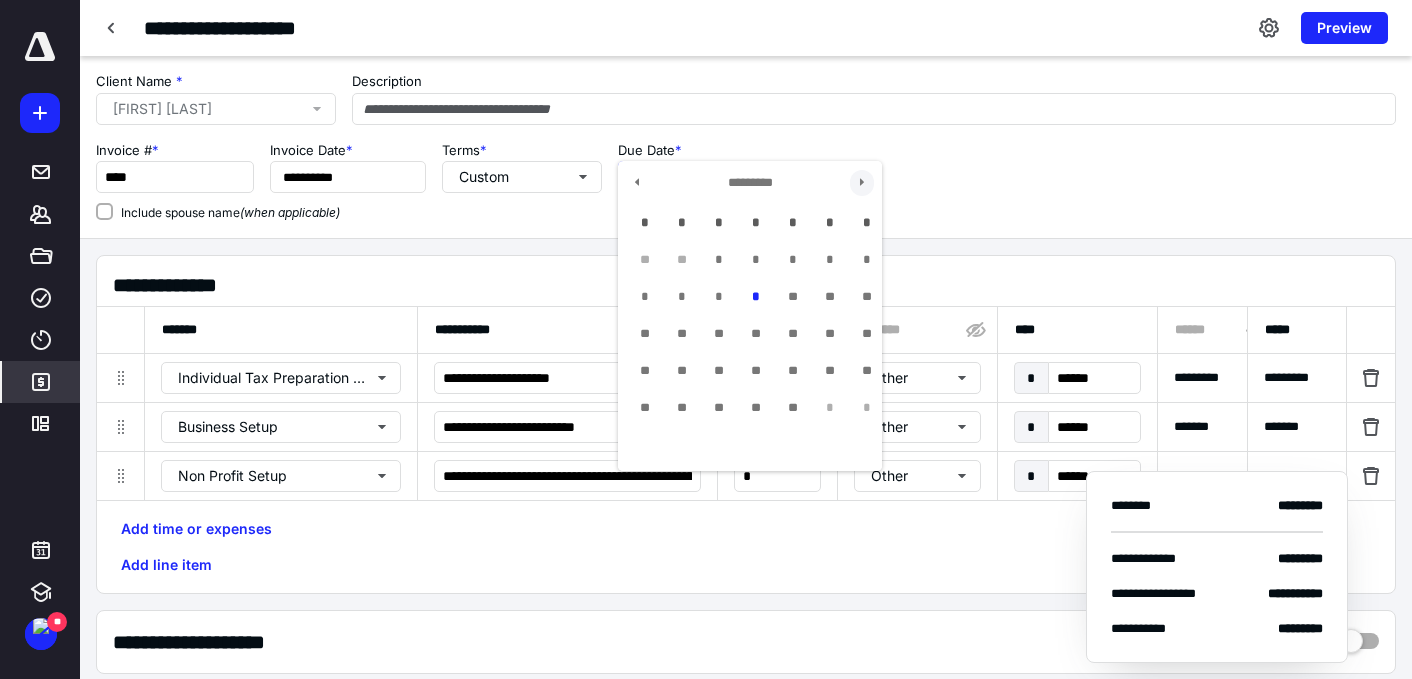 click at bounding box center [862, 183] 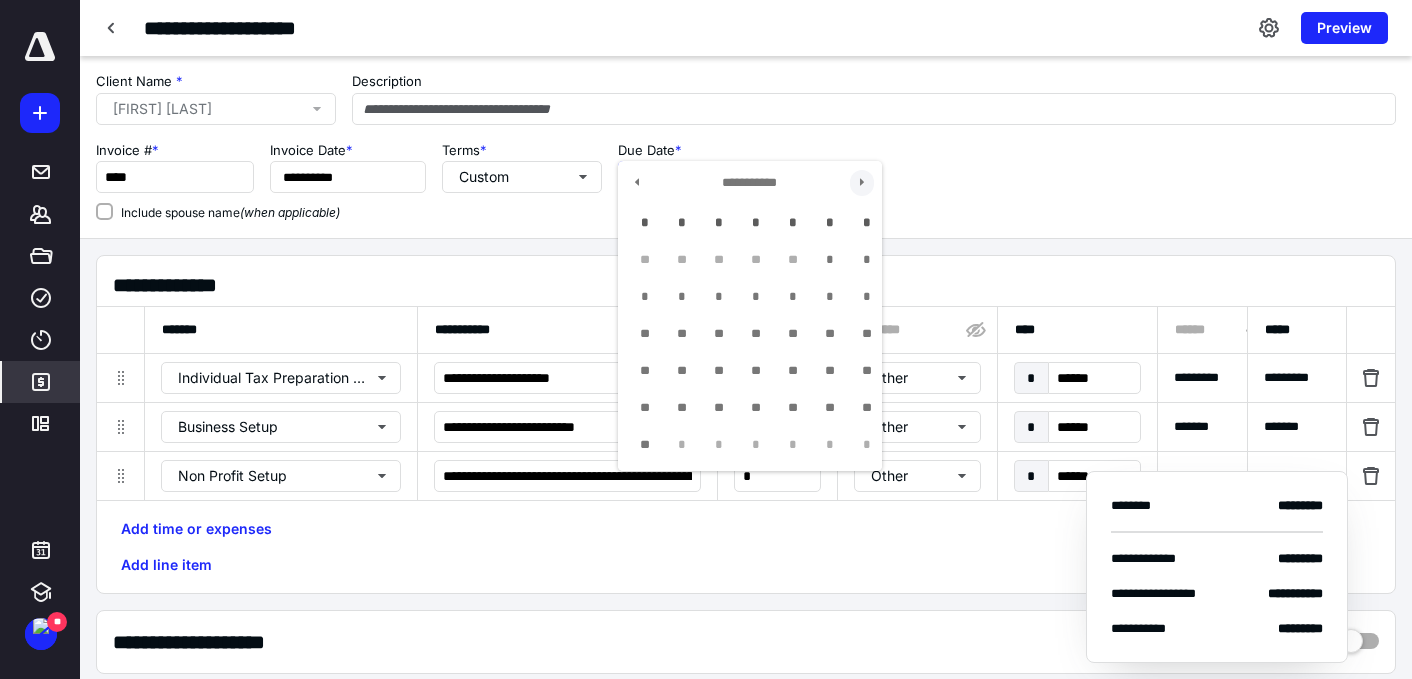 click at bounding box center [862, 183] 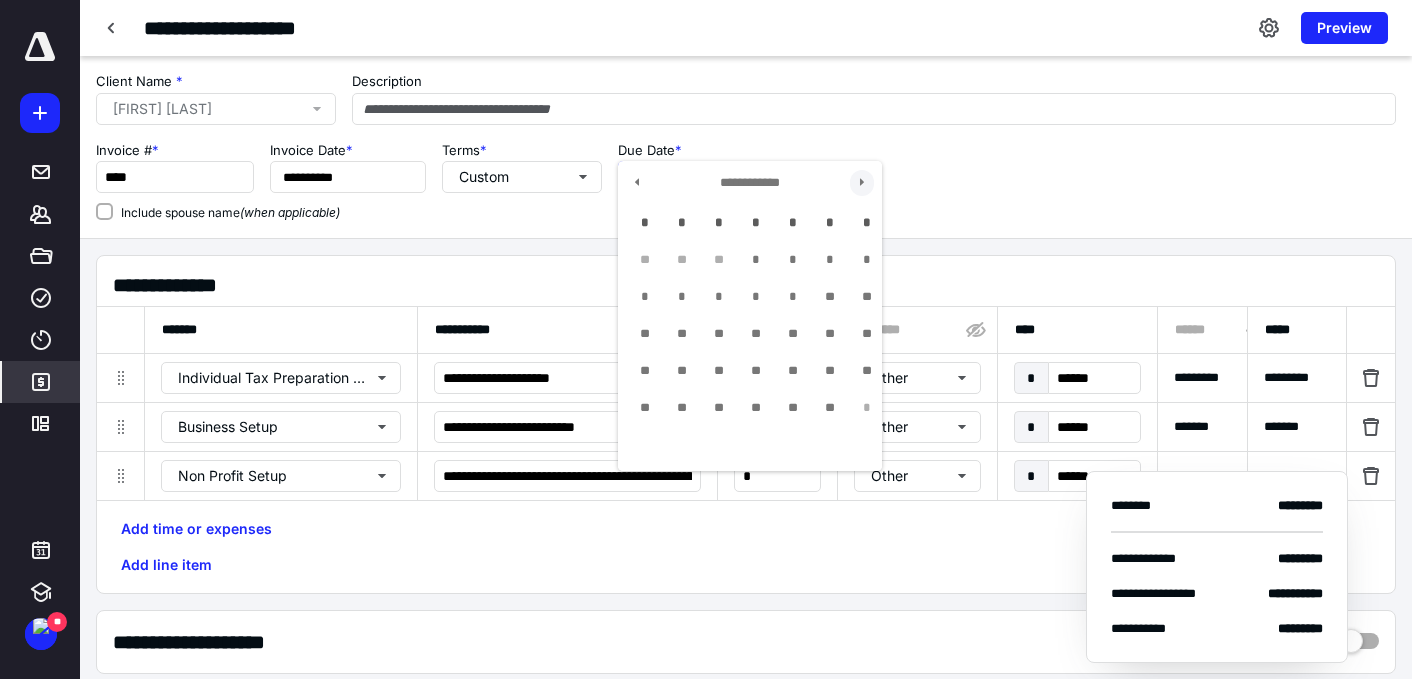 click at bounding box center [862, 183] 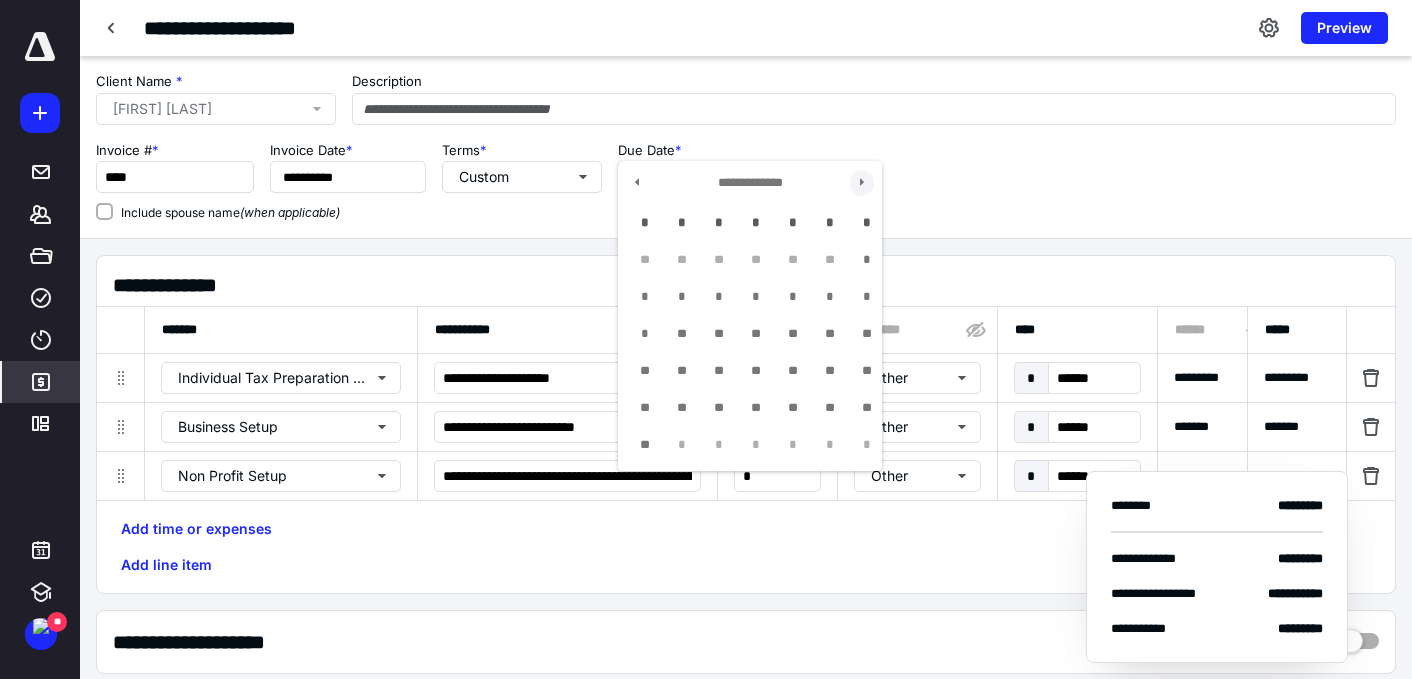 click at bounding box center (862, 183) 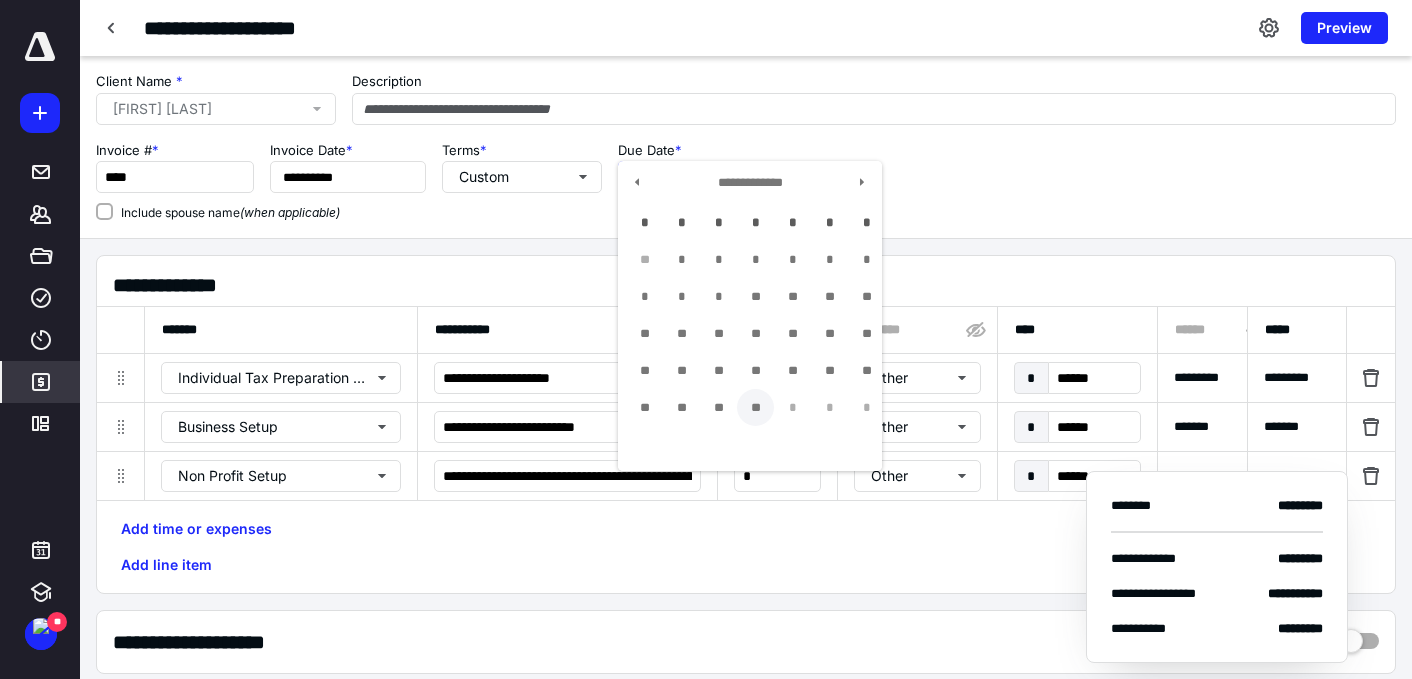click on "****" at bounding box center [681, 259] 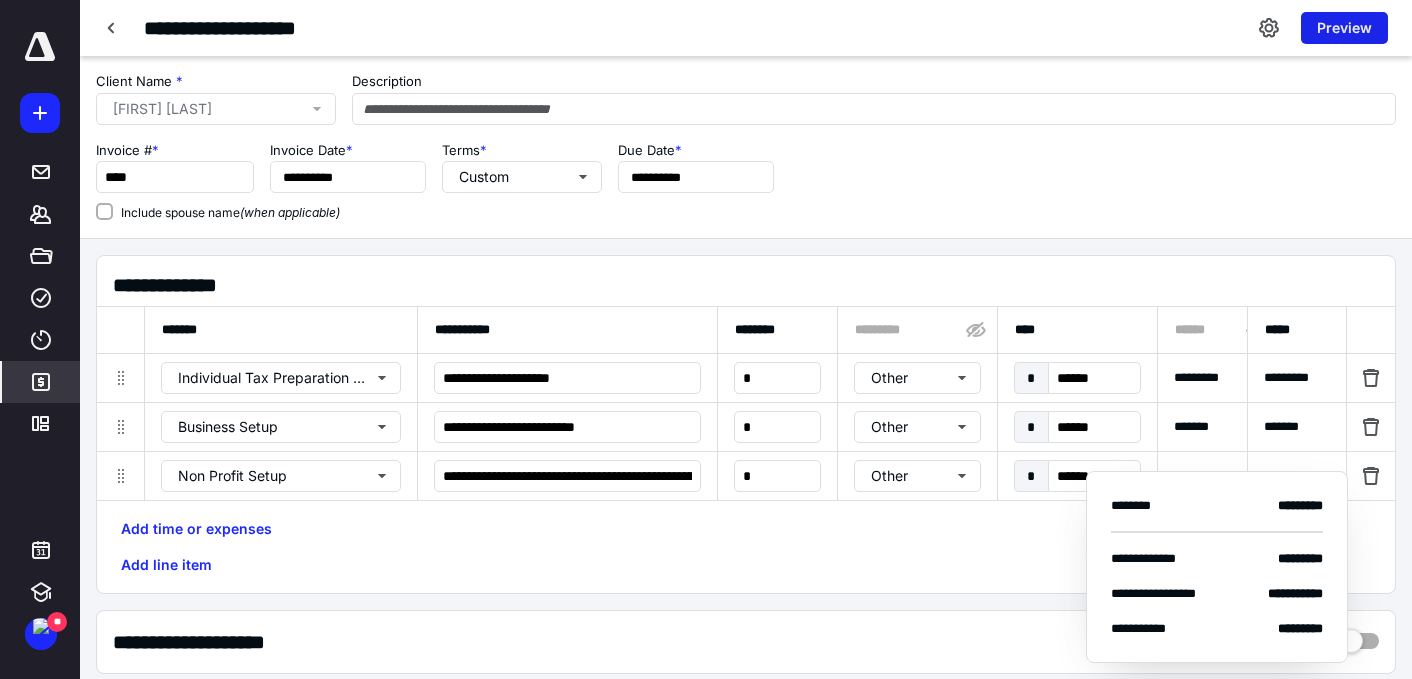 click on "Preview" at bounding box center (1344, 28) 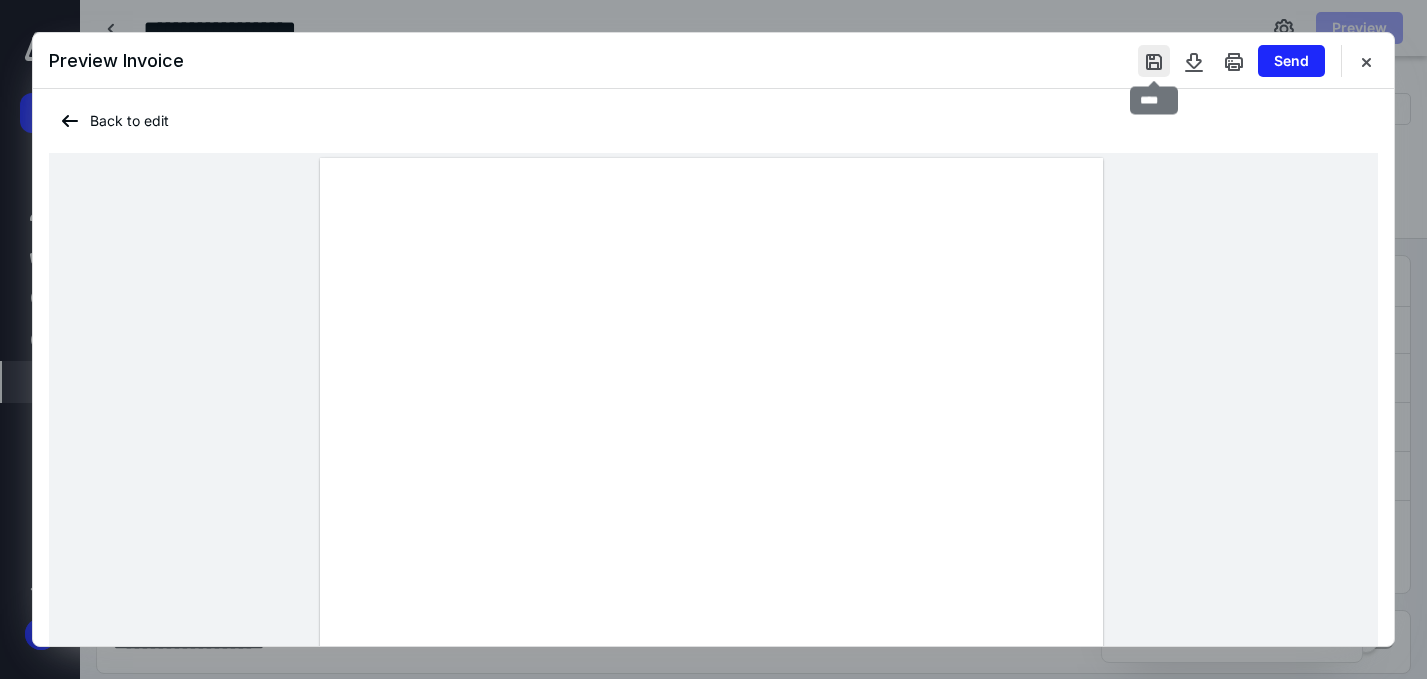 click at bounding box center (1154, 61) 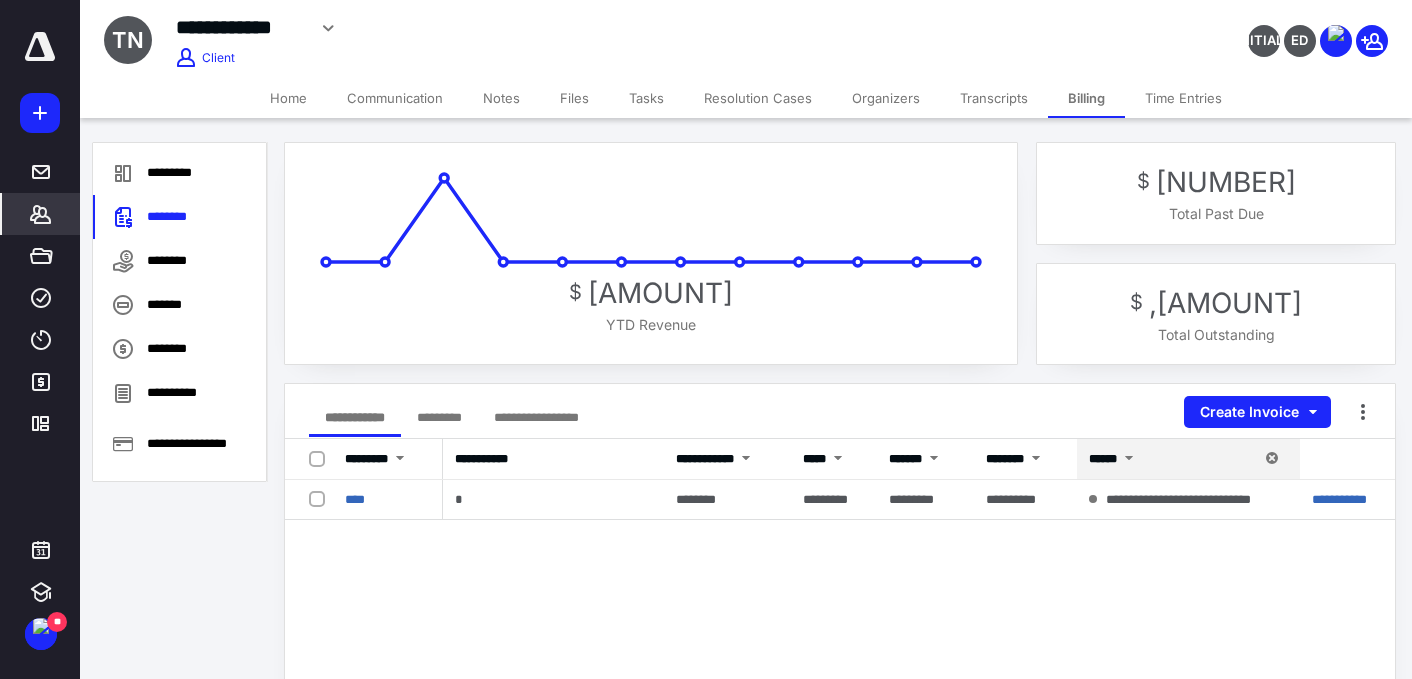 click at bounding box center (41, 214) 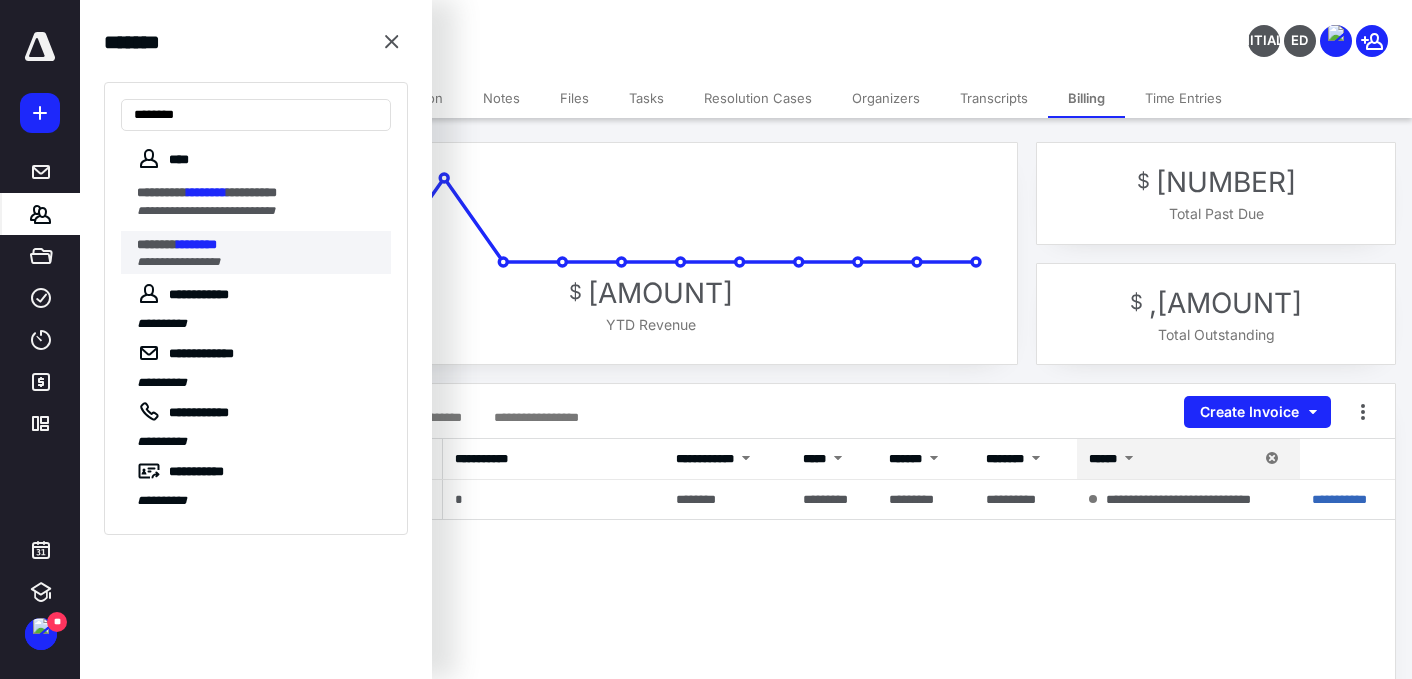 type on "********" 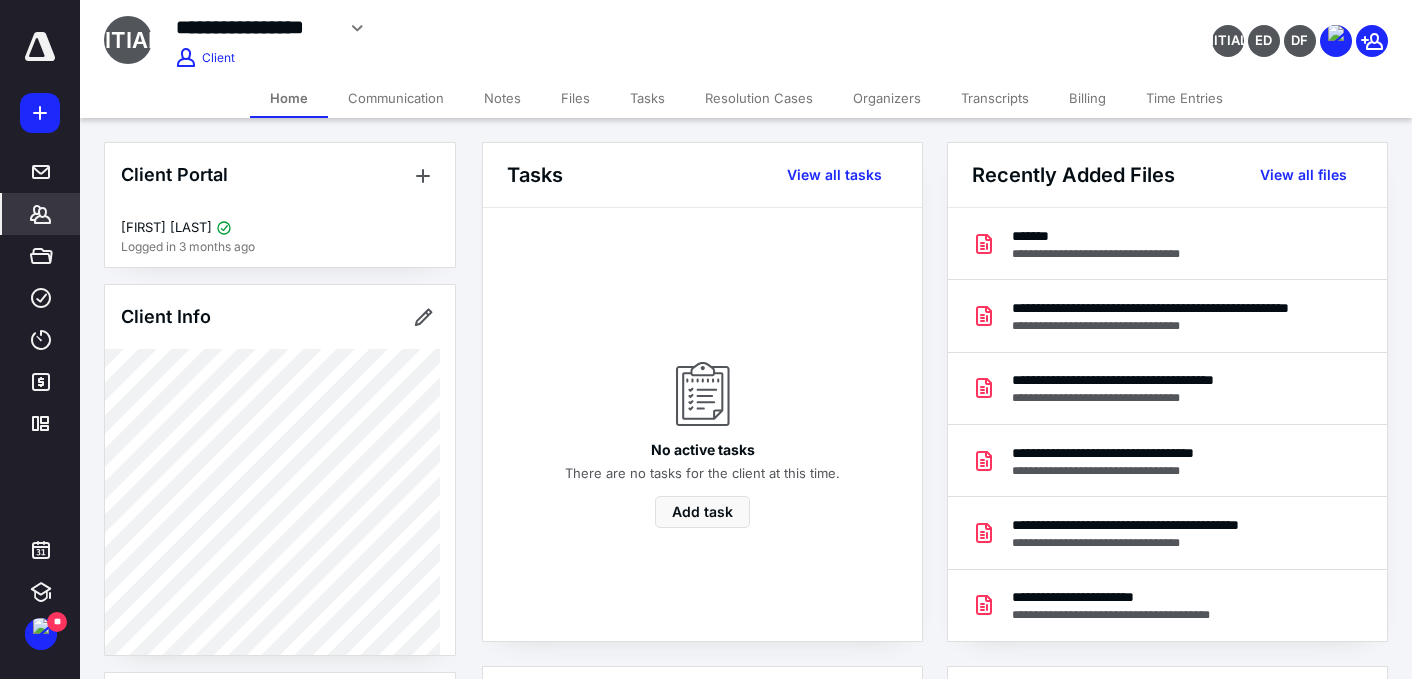 click on "Files" at bounding box center [575, 98] 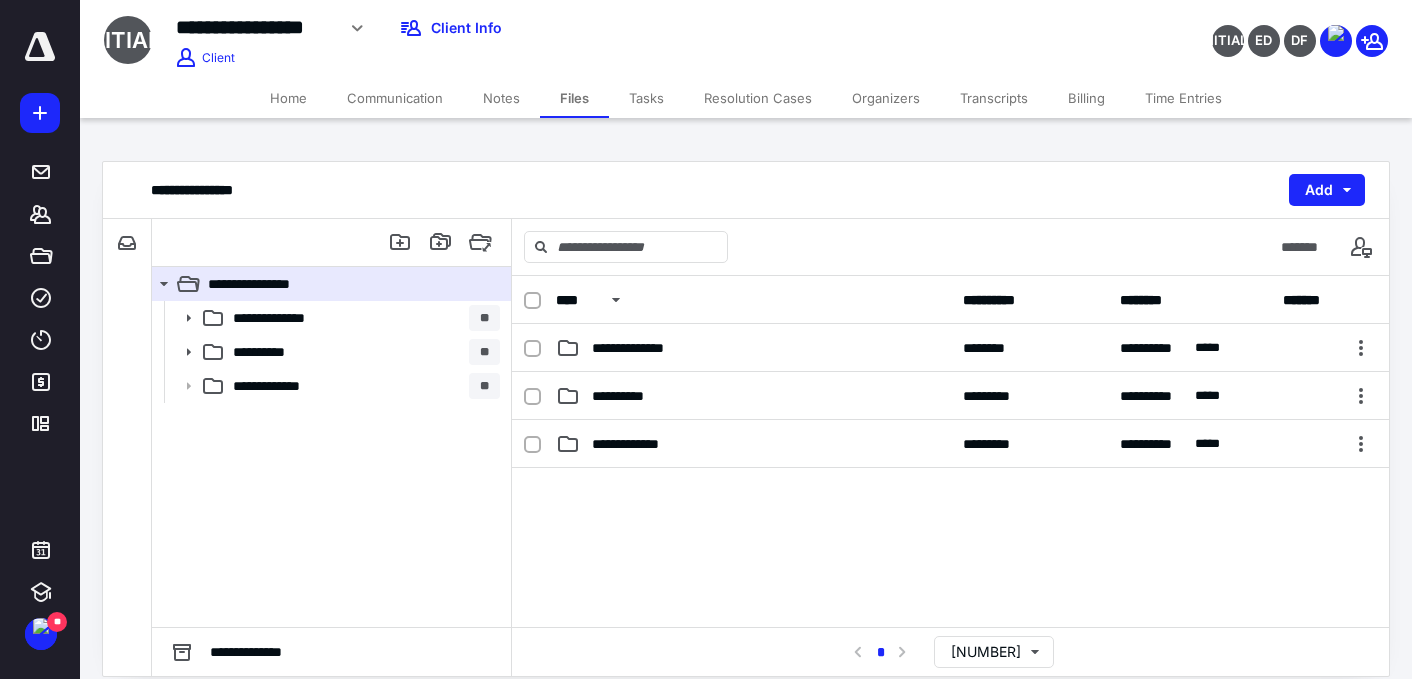 click on "Notes" at bounding box center [501, 98] 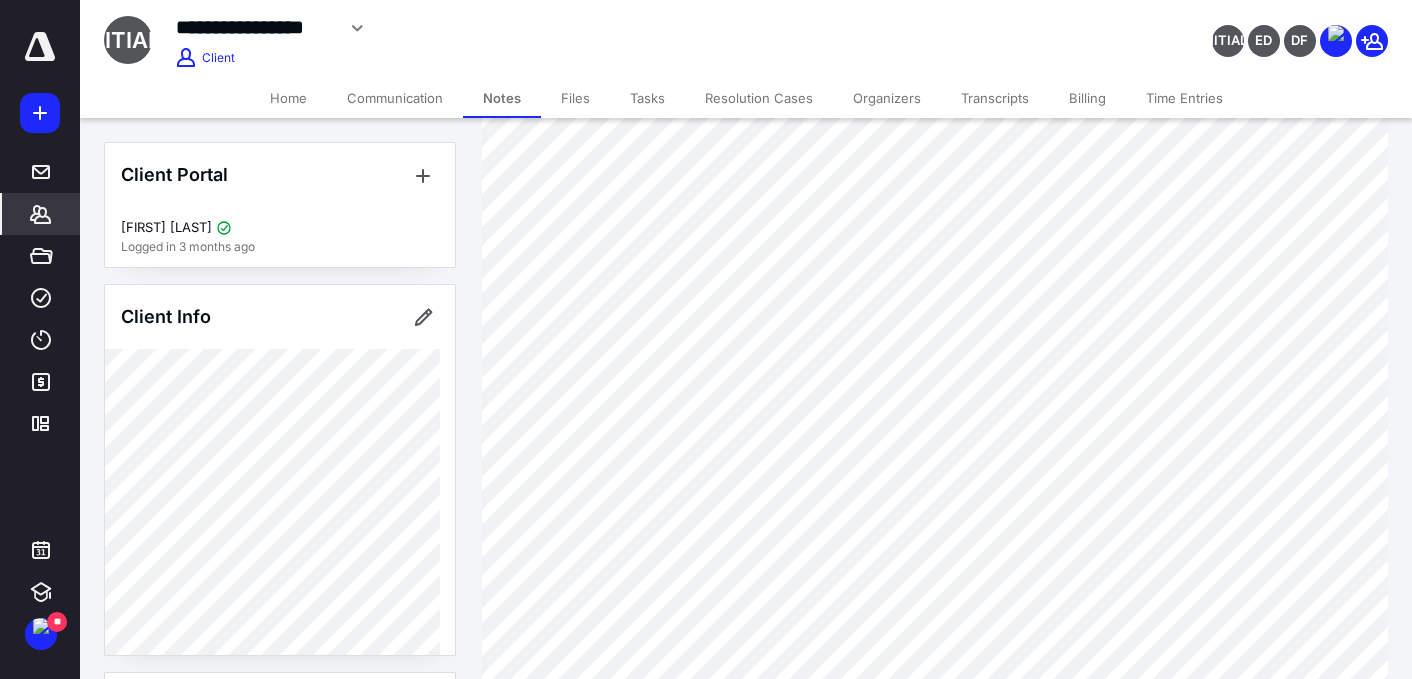 scroll, scrollTop: 0, scrollLeft: 0, axis: both 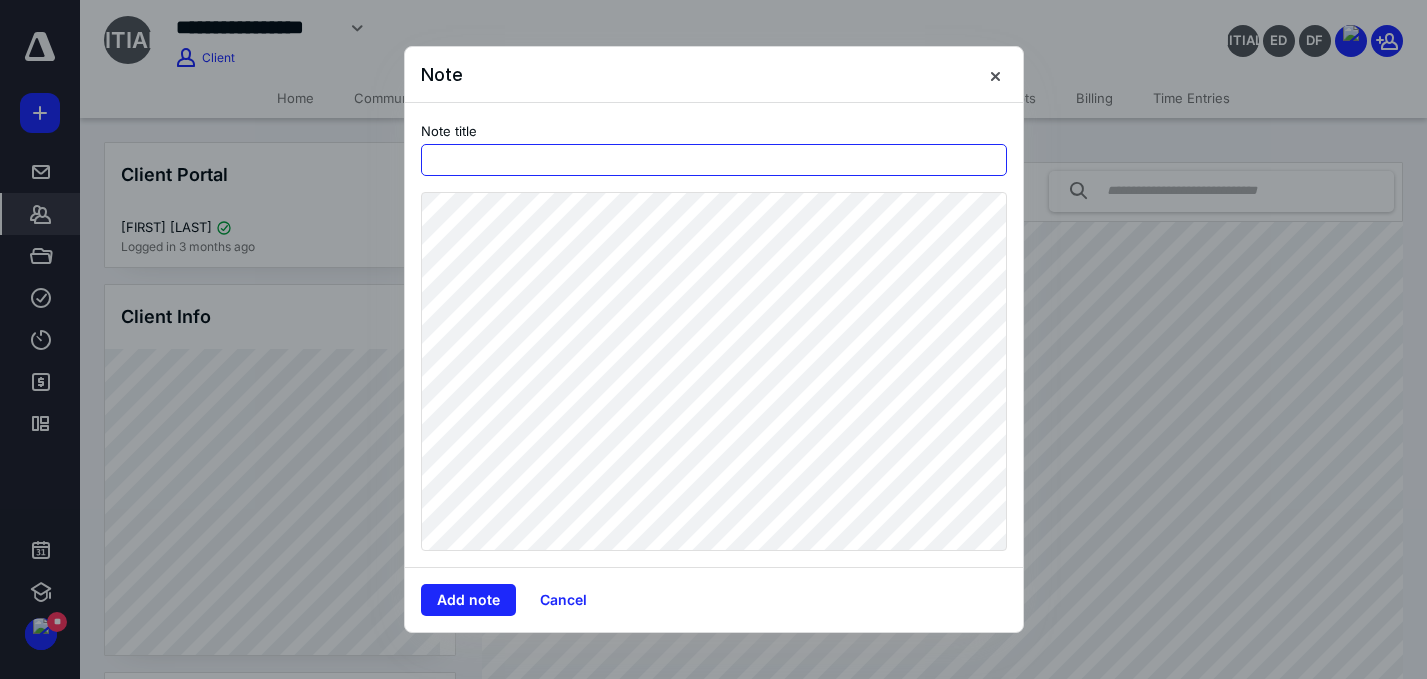 click at bounding box center [714, 160] 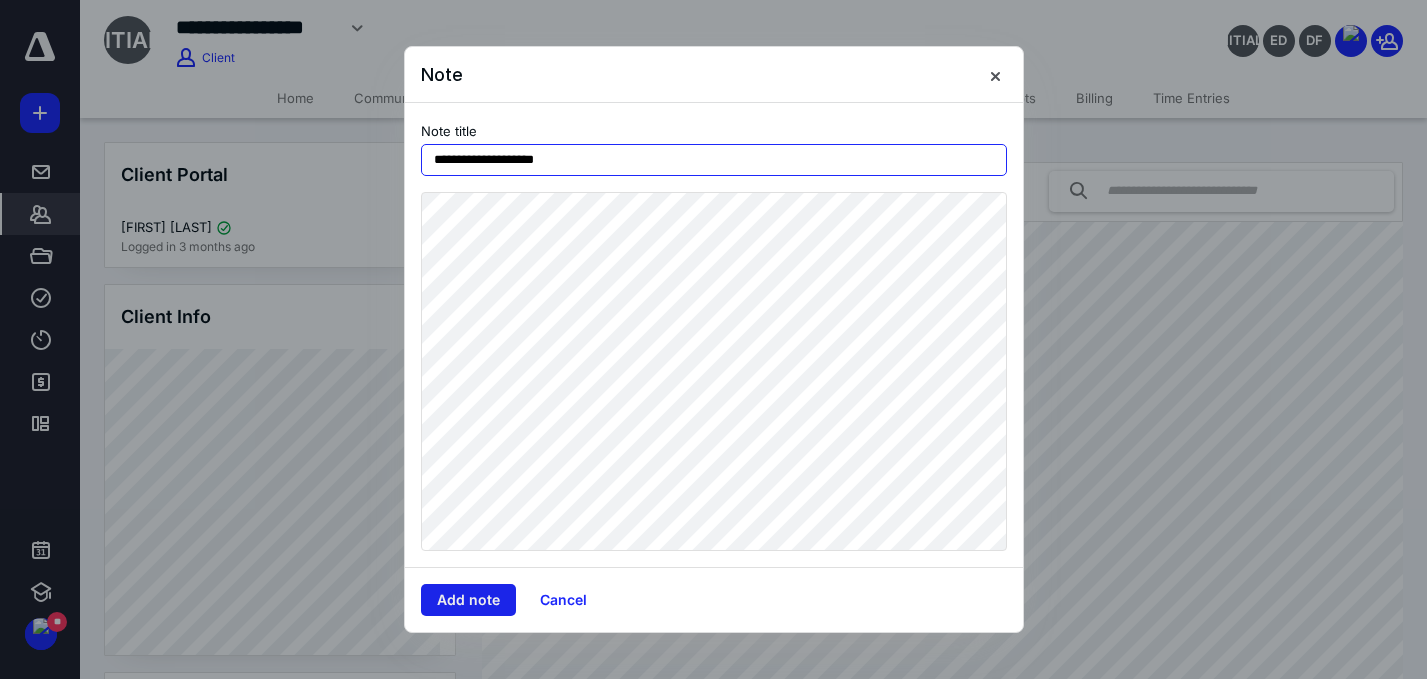 type on "**********" 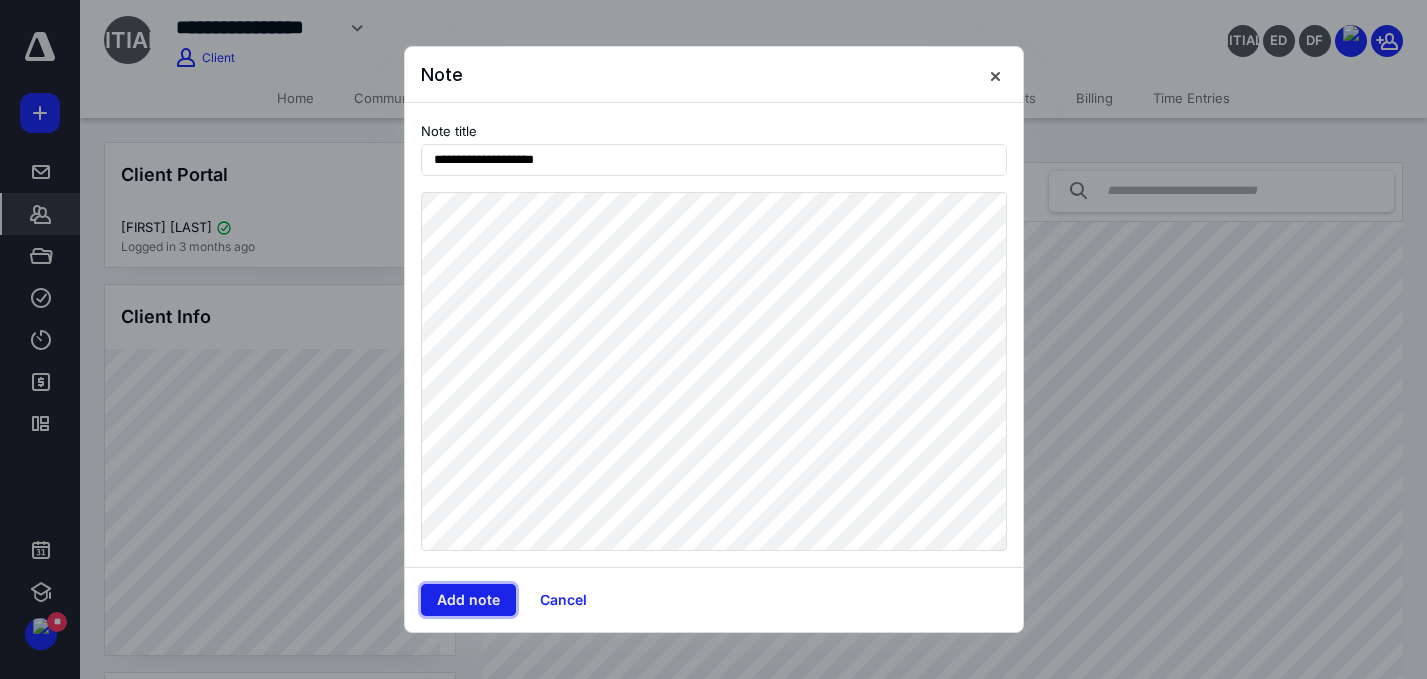click on "Add note" at bounding box center [468, 600] 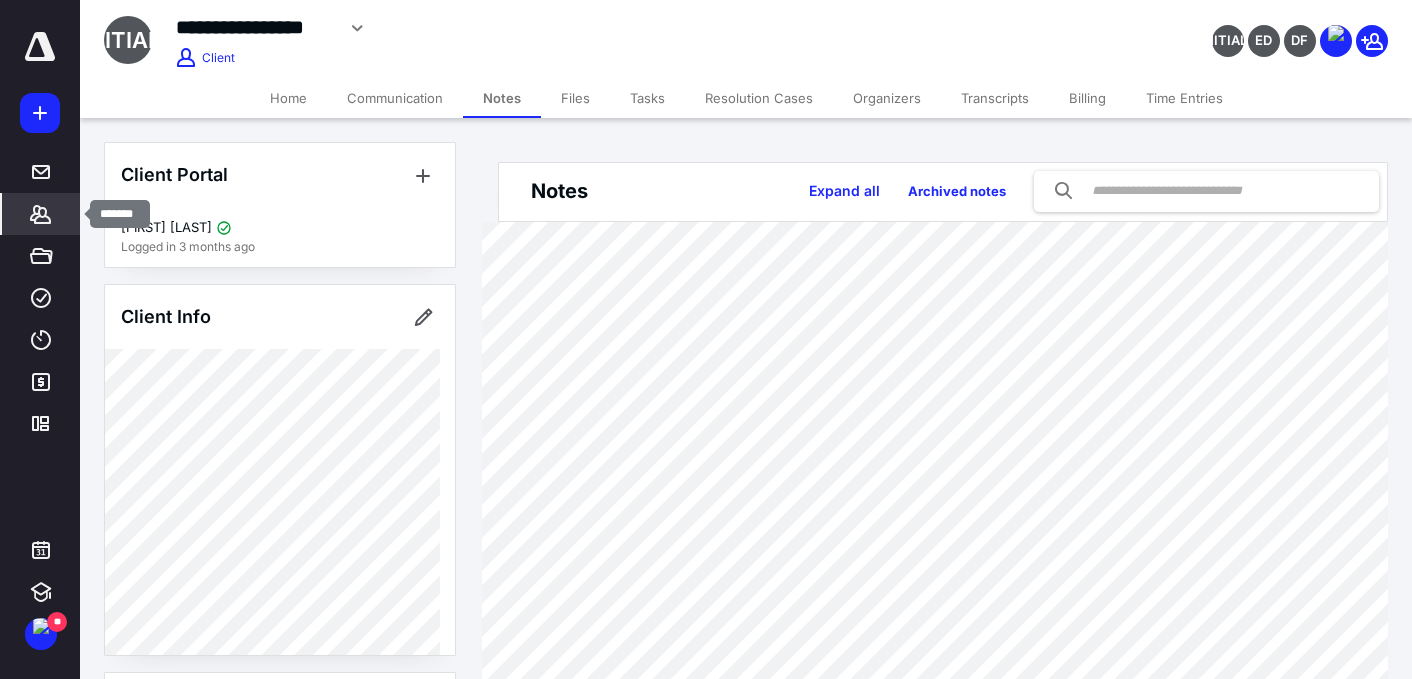 click at bounding box center [40, 214] 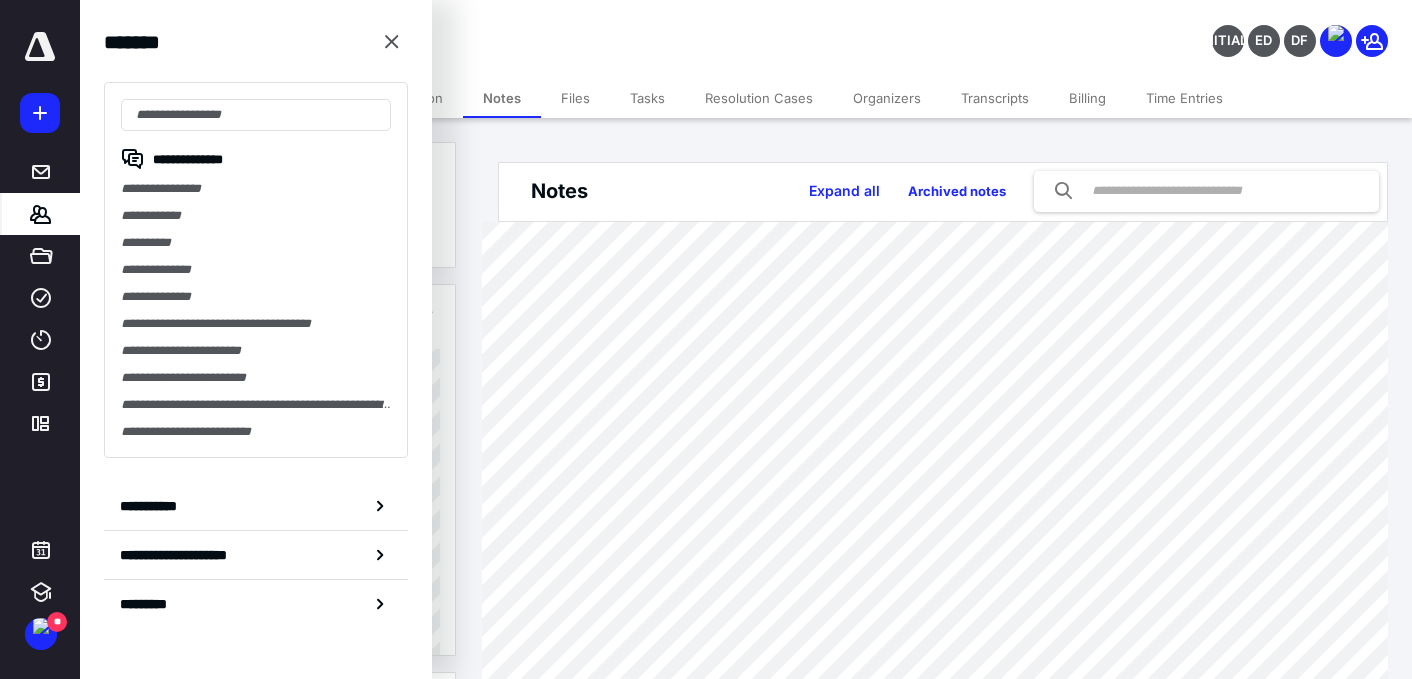 click on "**********" at bounding box center (706, 568) 